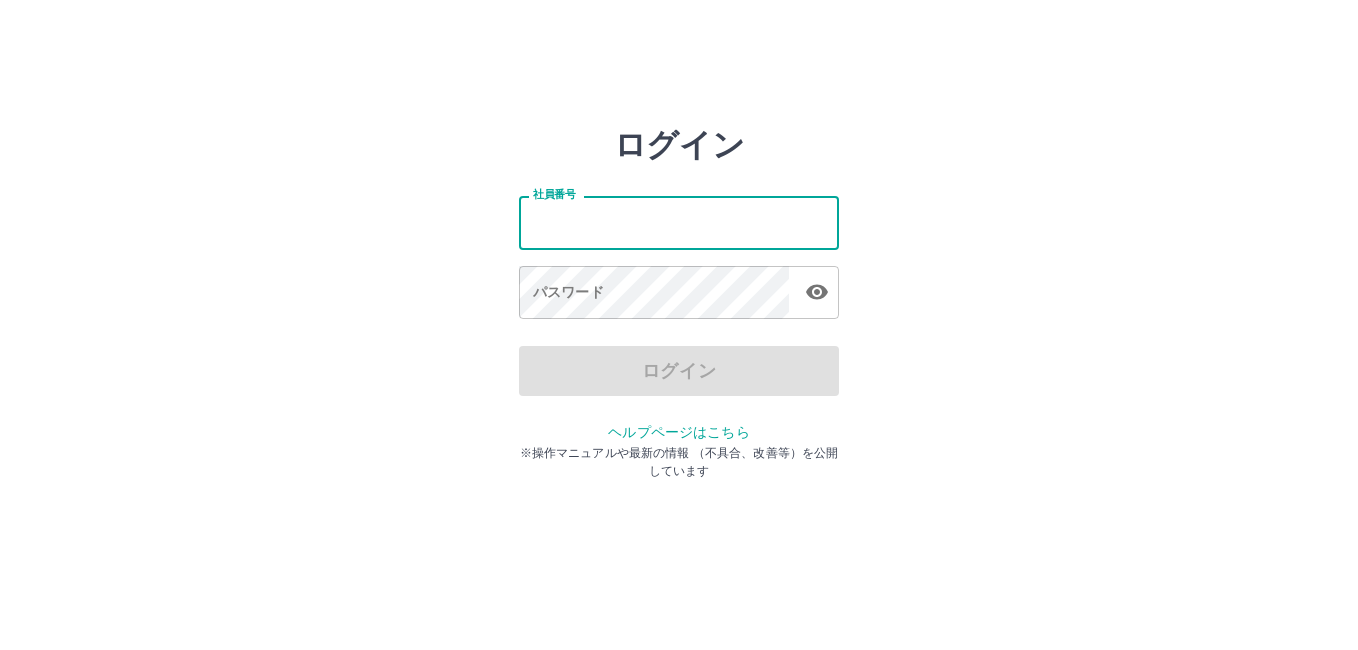 scroll, scrollTop: 0, scrollLeft: 0, axis: both 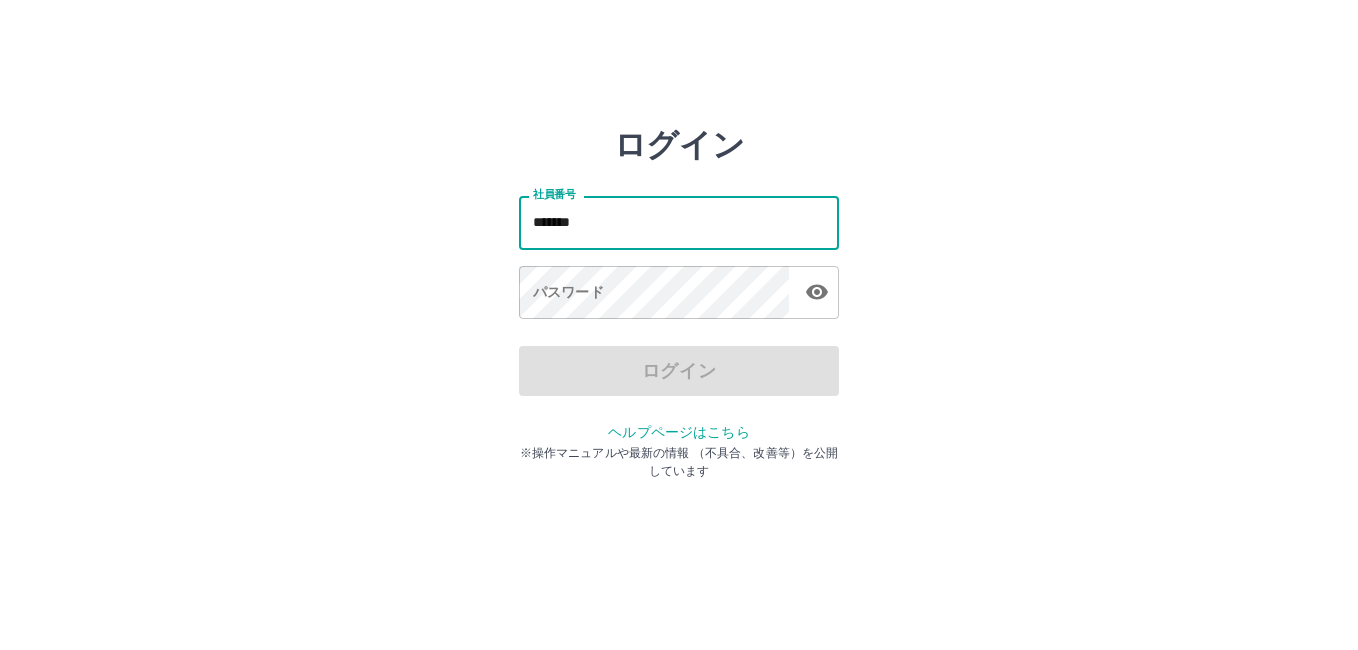 type on "*******" 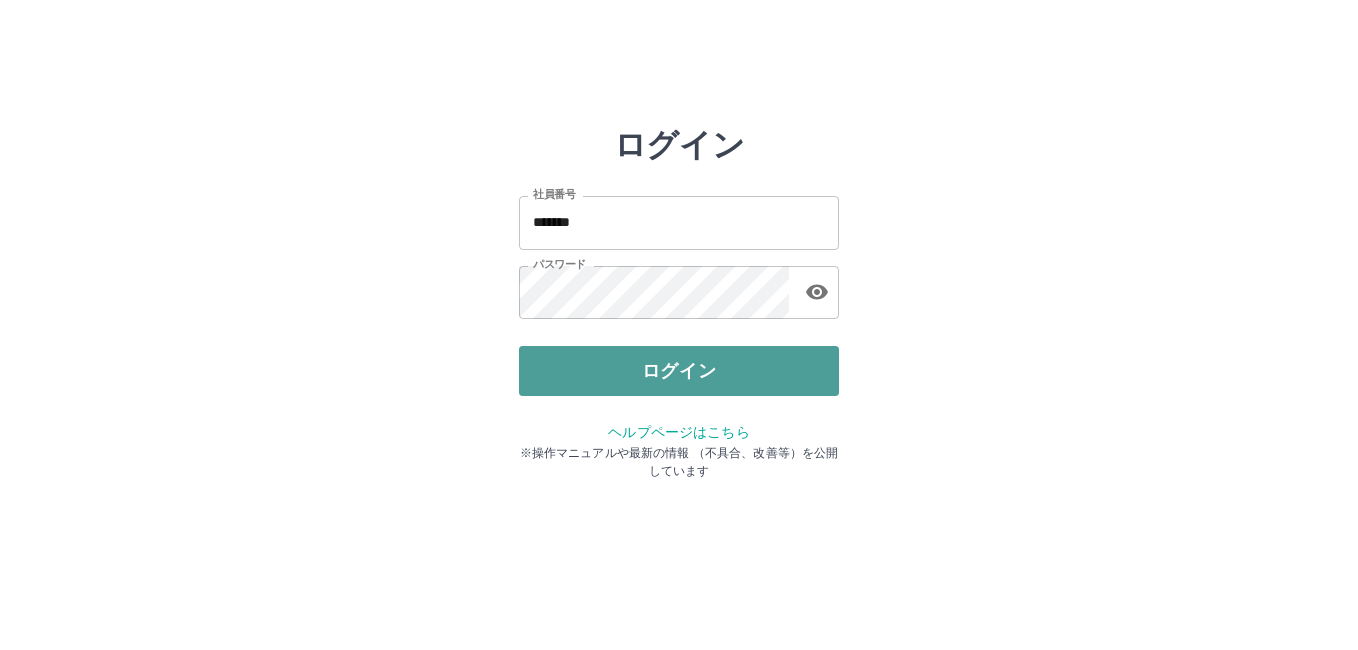 click on "ログイン" at bounding box center (679, 371) 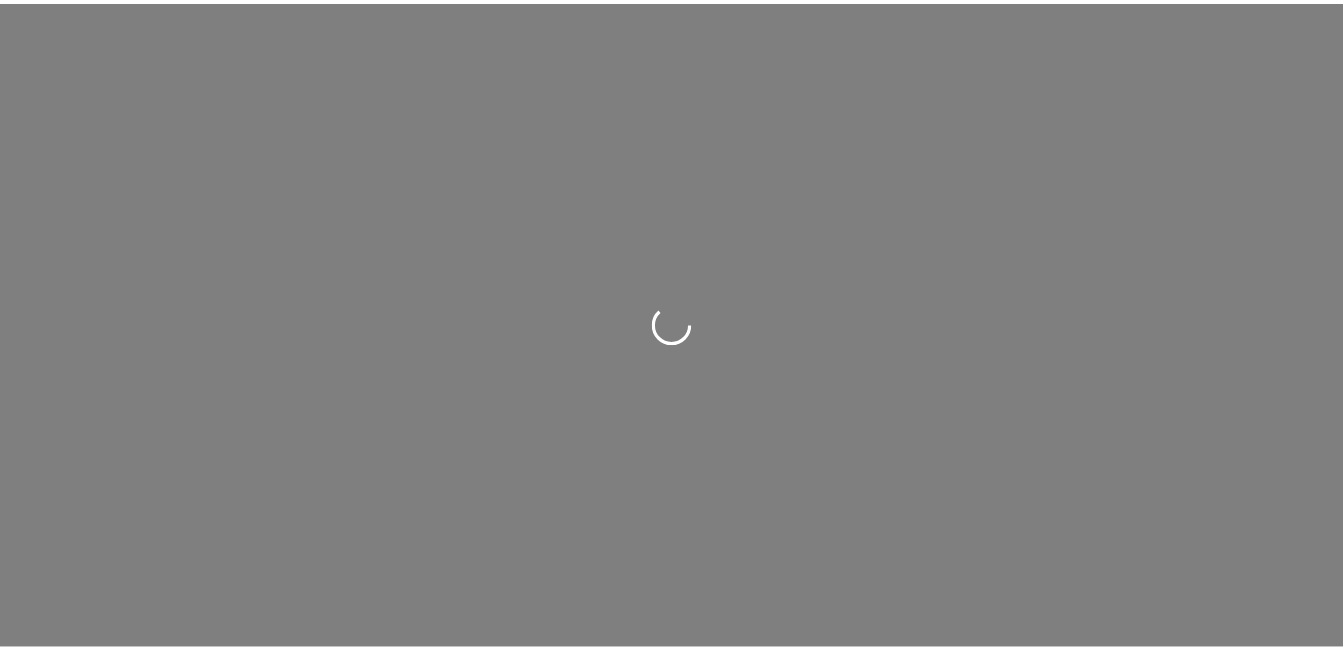 scroll, scrollTop: 0, scrollLeft: 0, axis: both 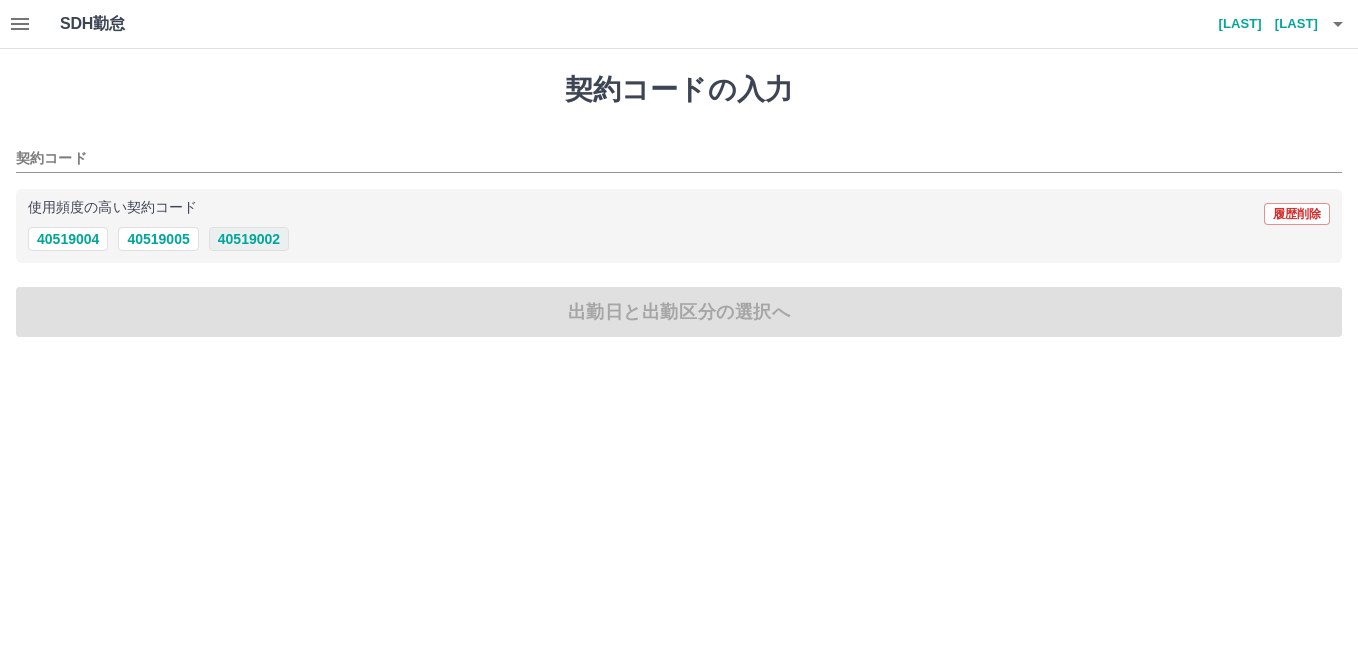 click on "40519002" at bounding box center [249, 239] 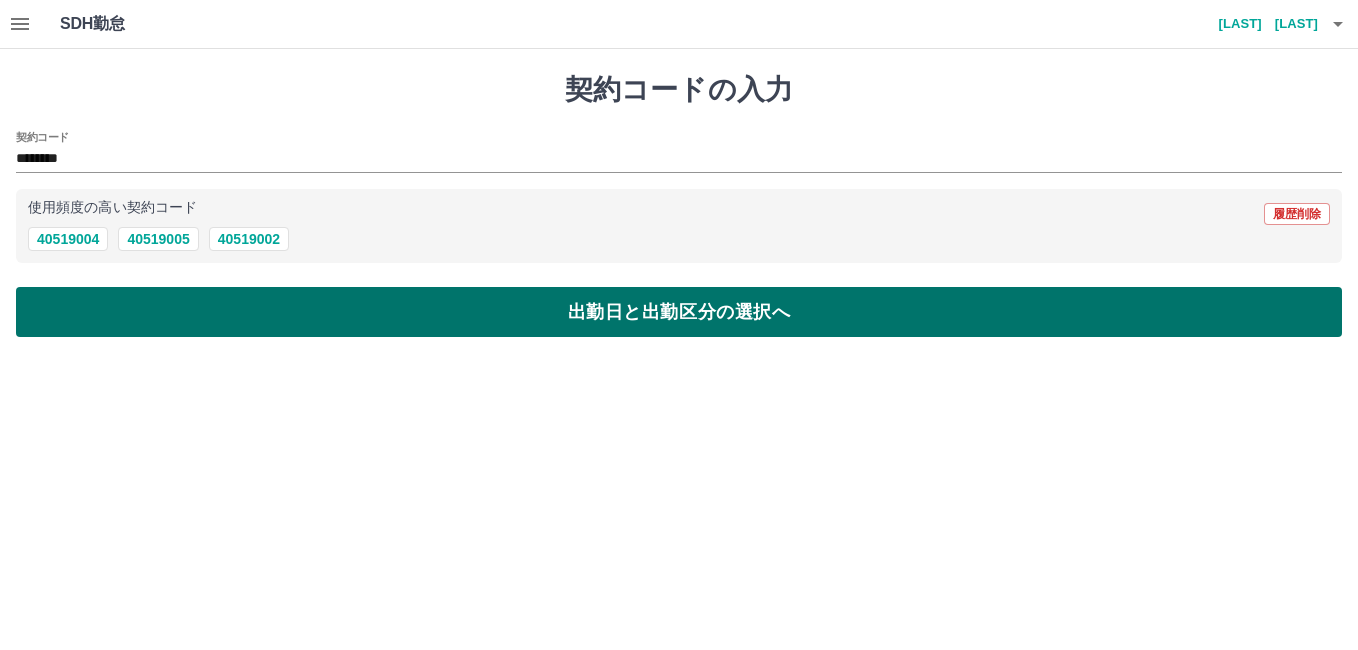 click on "出勤日と出勤区分の選択へ" at bounding box center [679, 312] 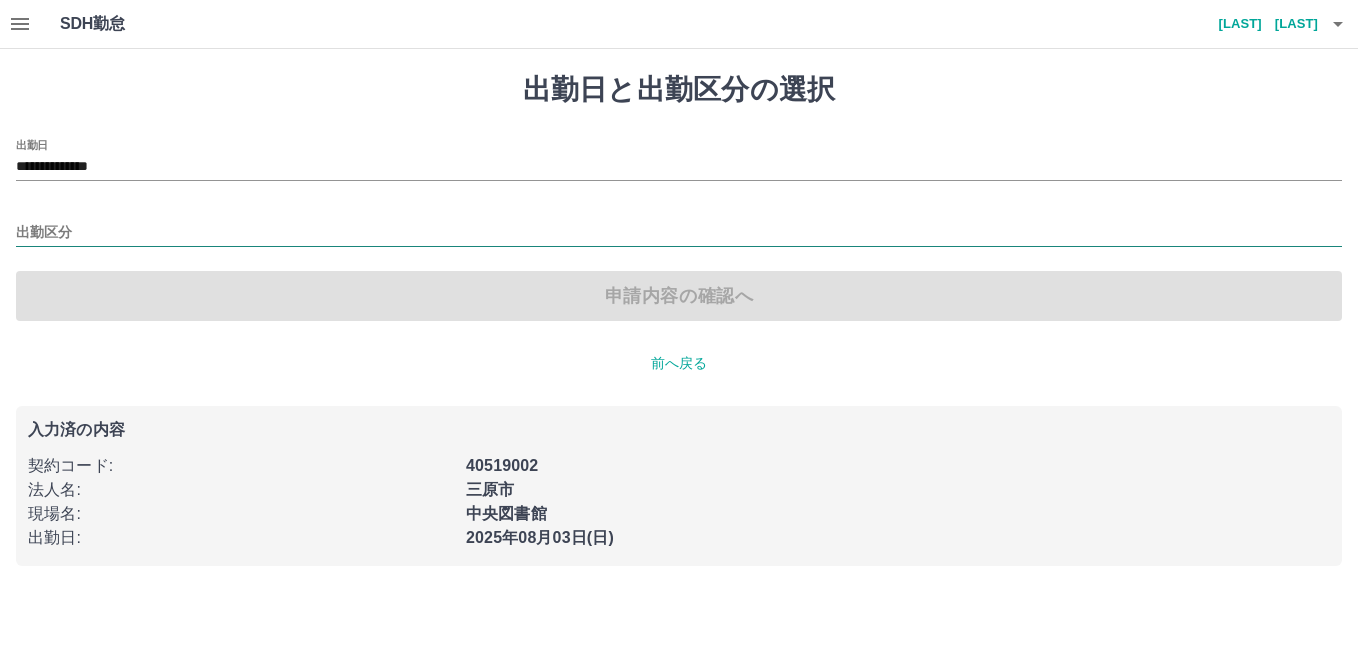 click on "出勤区分" at bounding box center (679, 233) 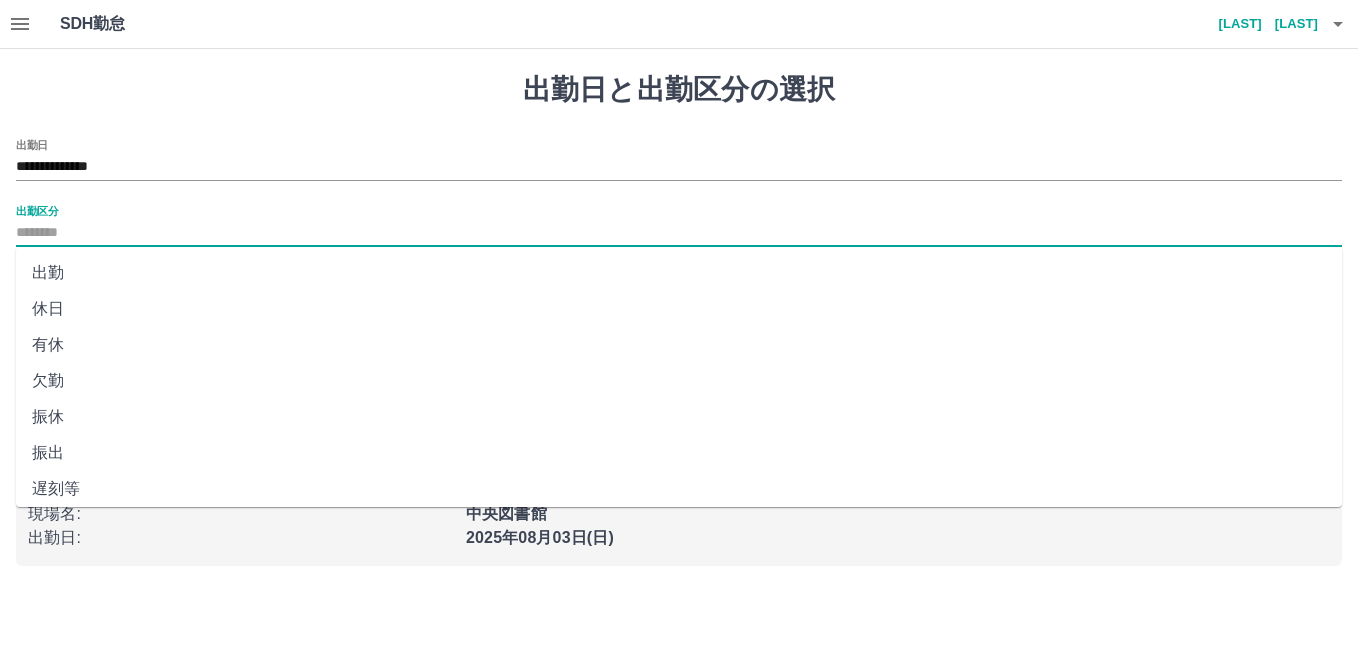 click on "振出" at bounding box center [679, 453] 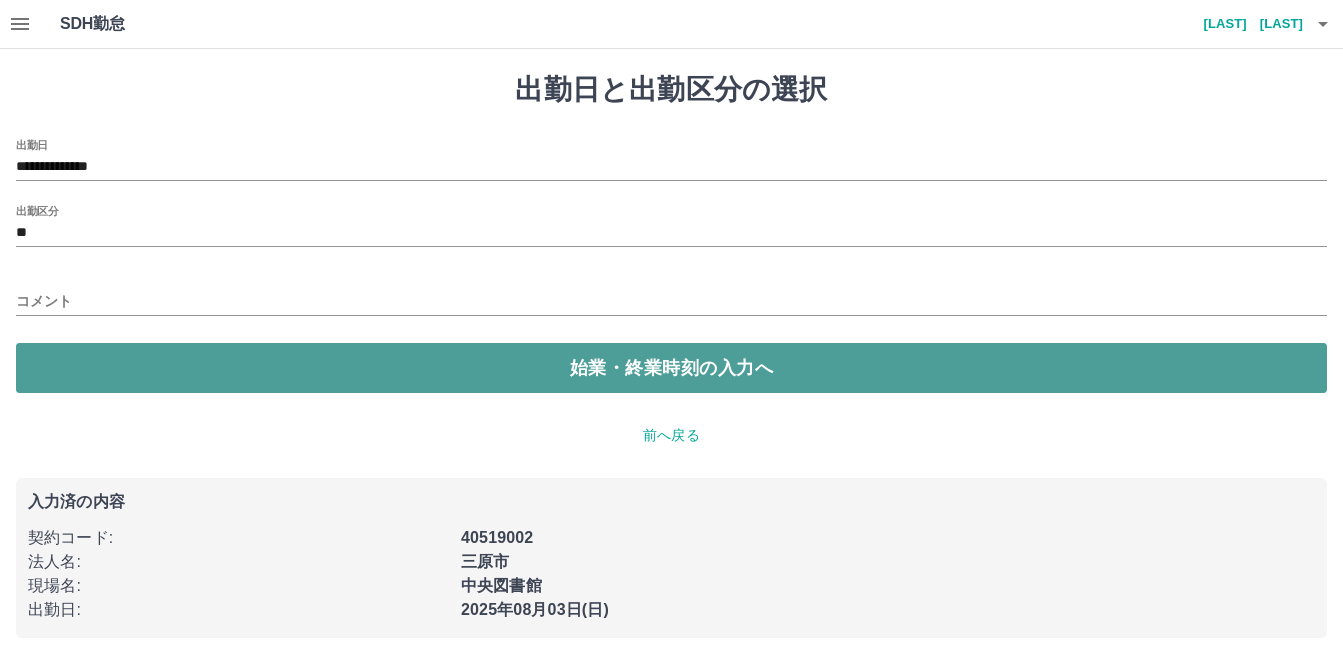 click on "始業・終業時刻の入力へ" at bounding box center [671, 368] 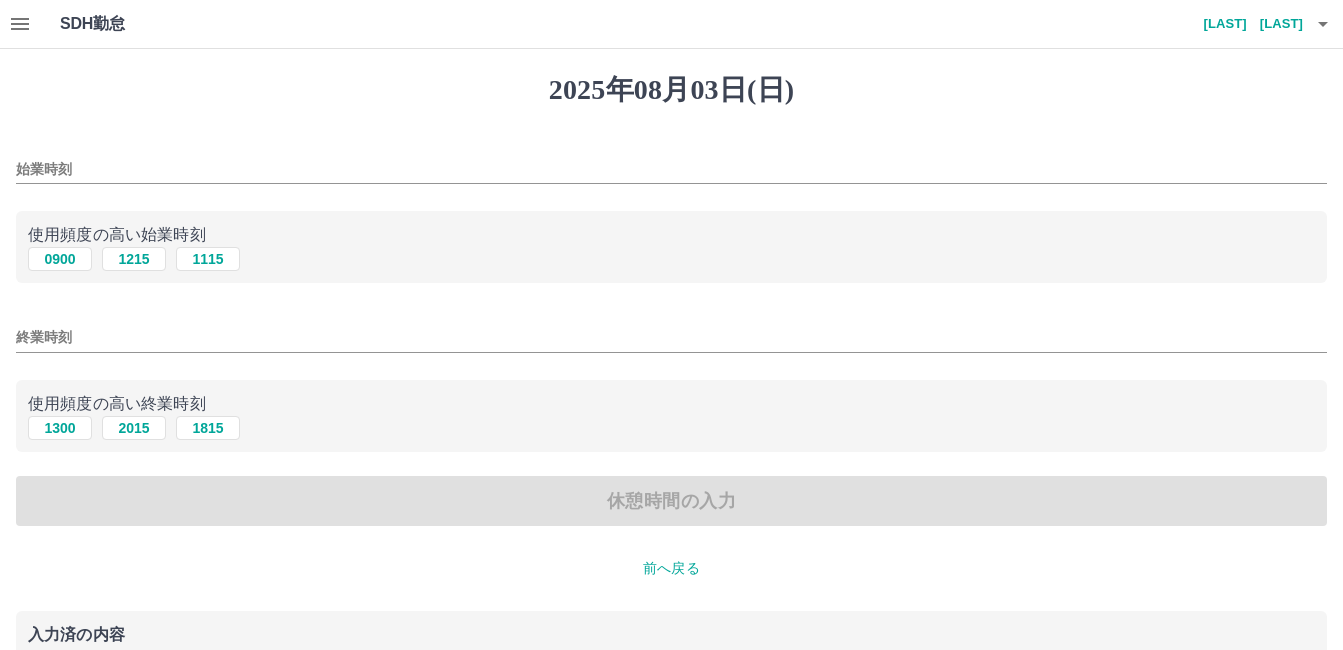 click on "始業時刻" at bounding box center [671, 169] 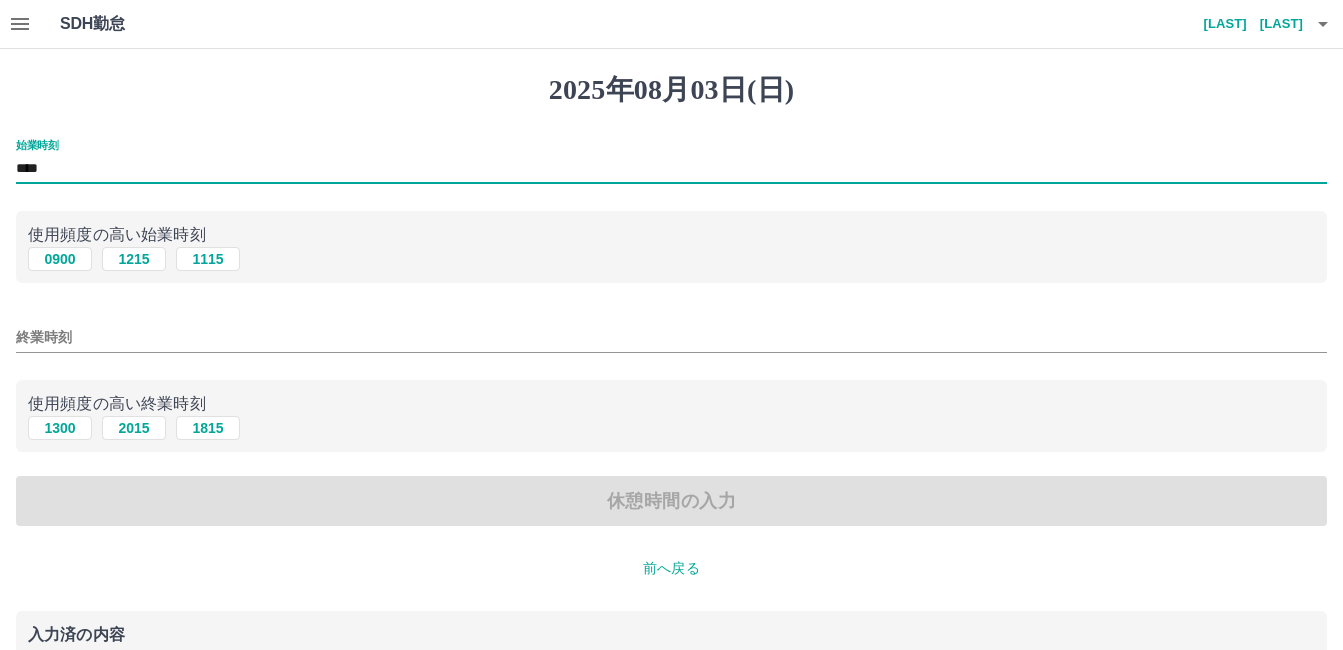 type on "****" 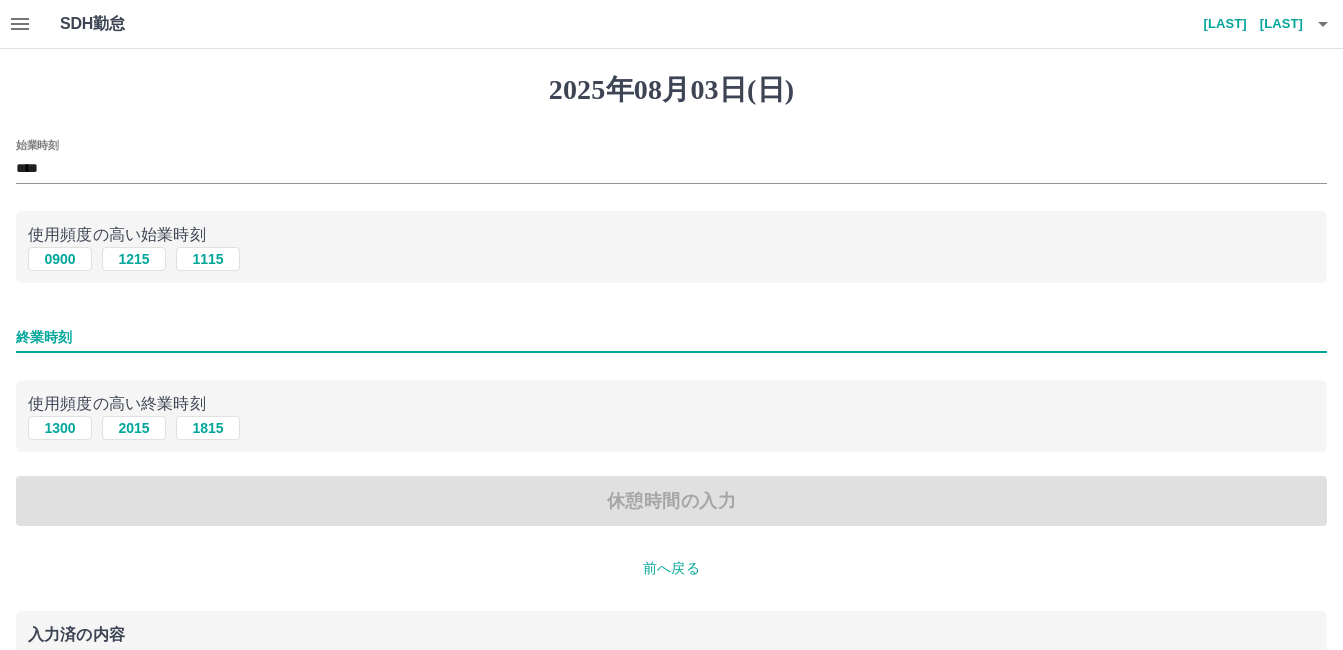 click on "終業時刻" at bounding box center [671, 337] 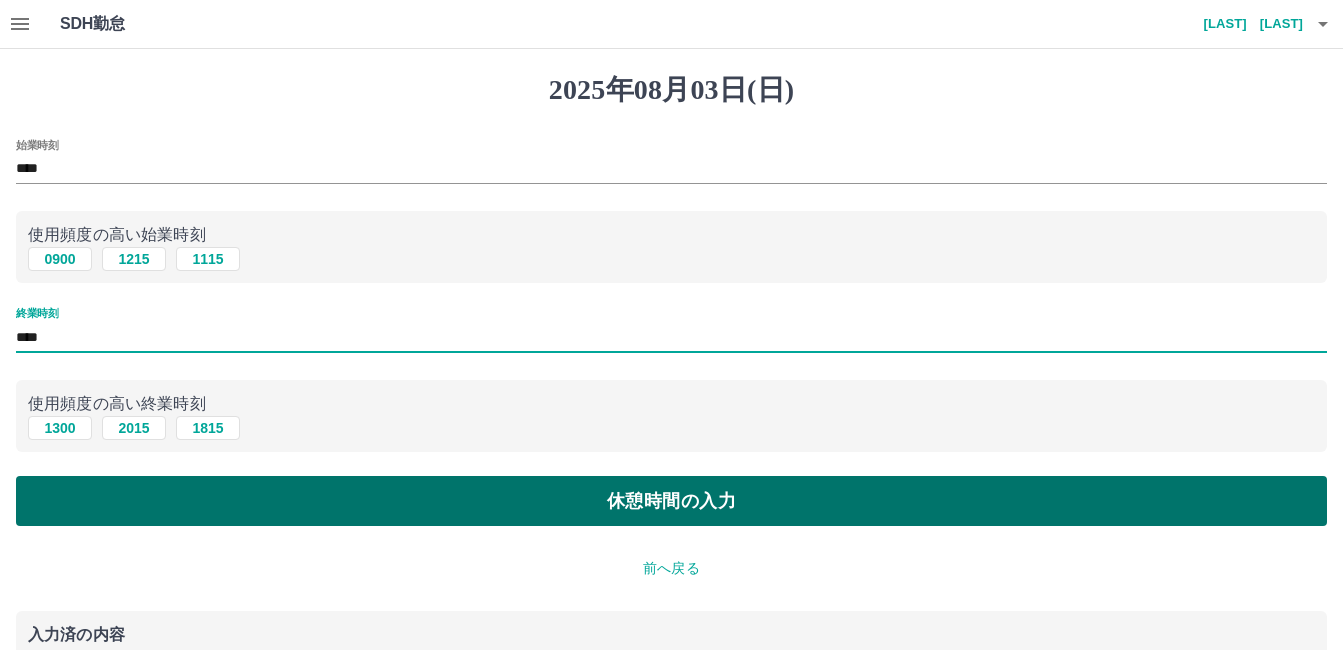 type on "****" 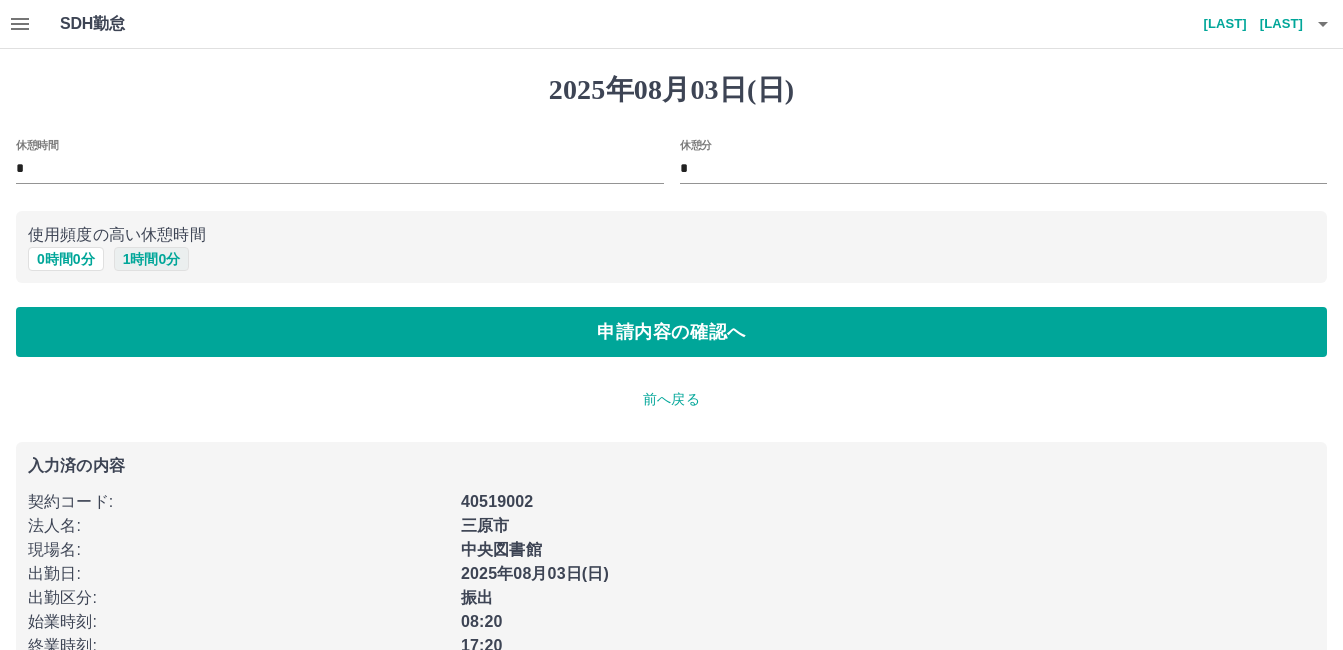 click on "1 時間 0 分" at bounding box center [152, 259] 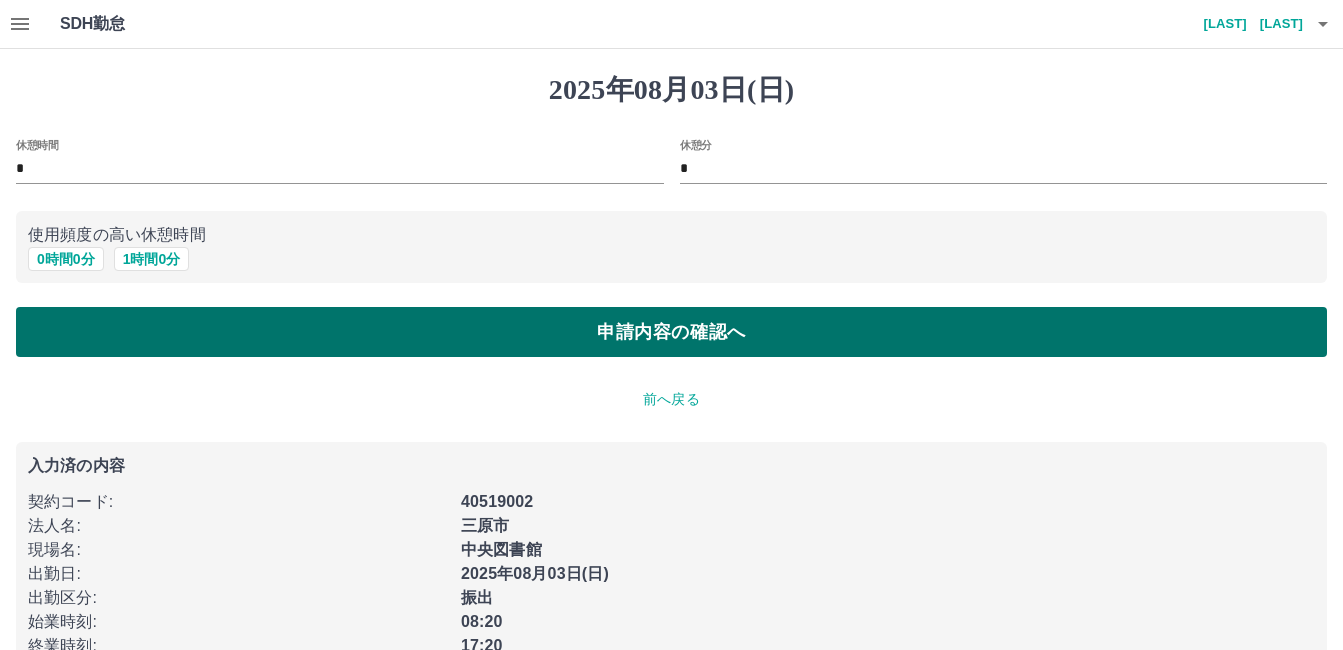 click on "申請内容の確認へ" at bounding box center [671, 332] 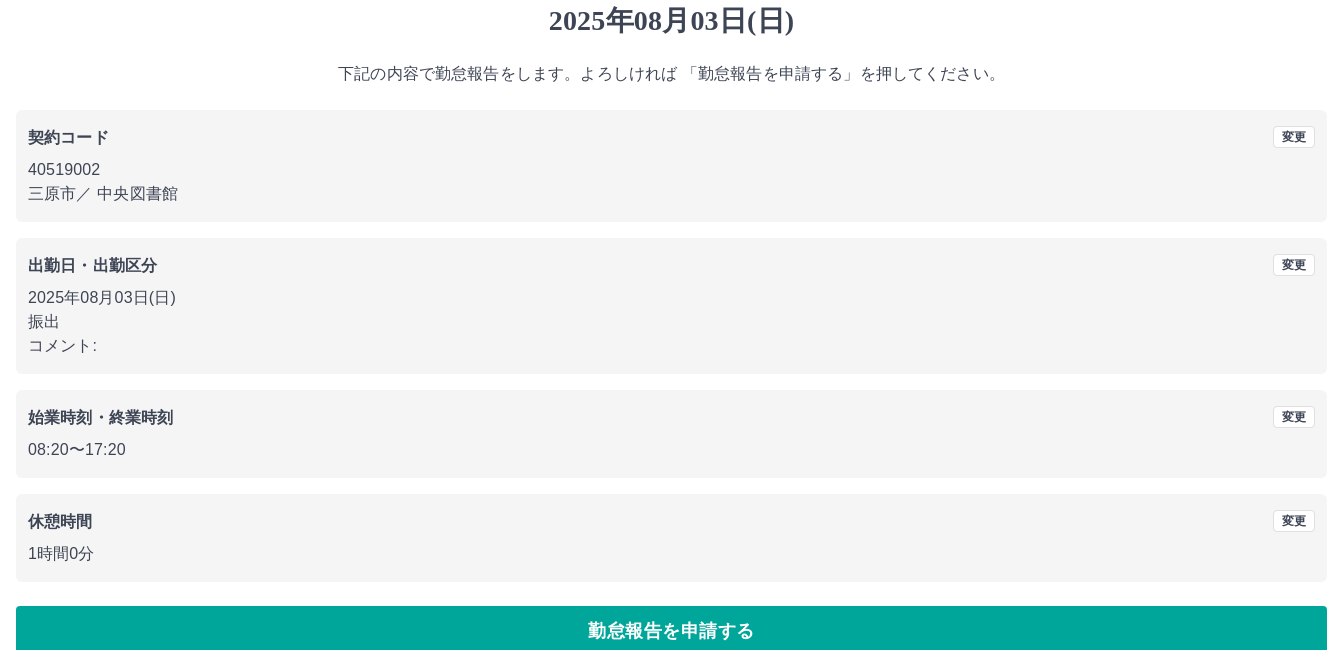 scroll, scrollTop: 99, scrollLeft: 0, axis: vertical 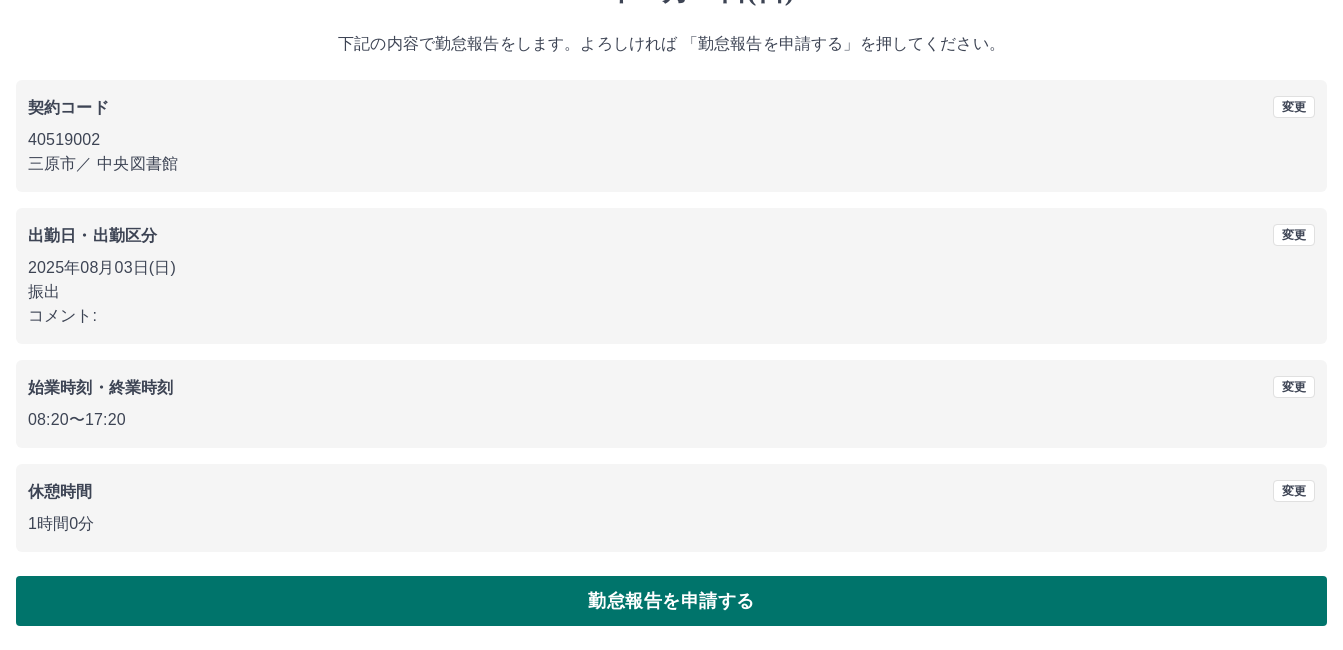 click on "勤怠報告を申請する" at bounding box center [671, 601] 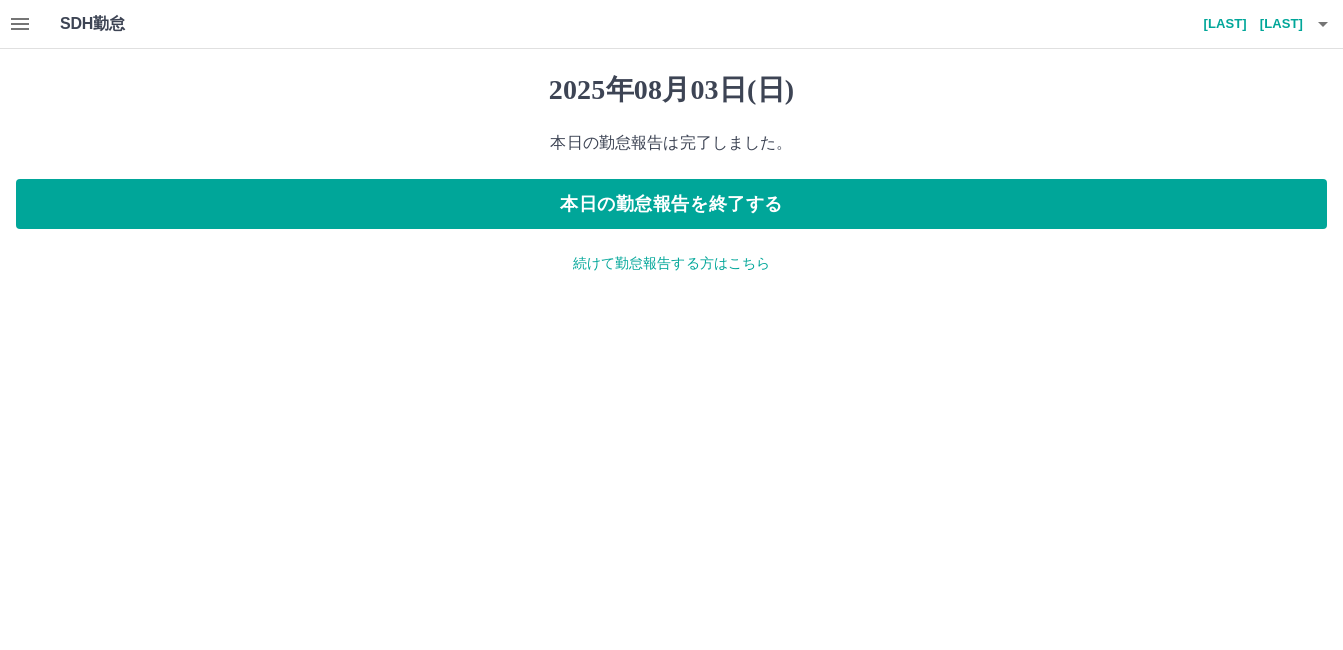 scroll, scrollTop: 0, scrollLeft: 0, axis: both 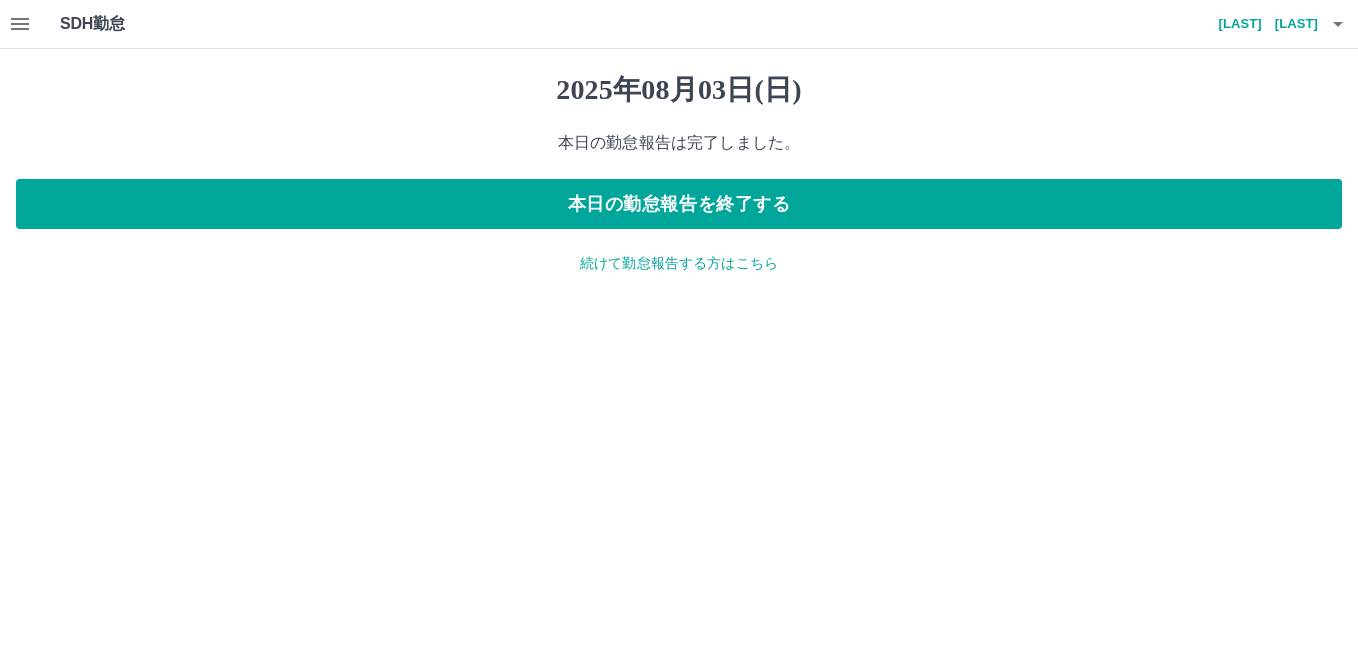 click on "続けて勤怠報告する方はこちら" at bounding box center (679, 263) 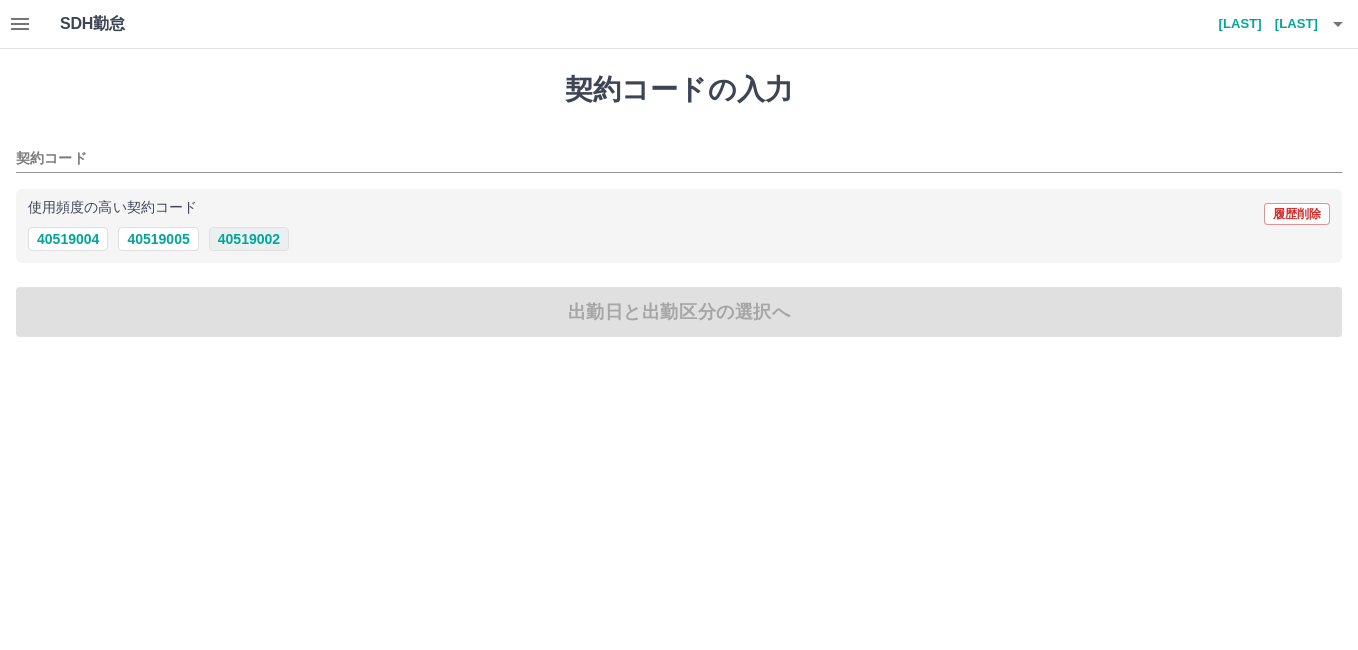 click on "40519002" at bounding box center [249, 239] 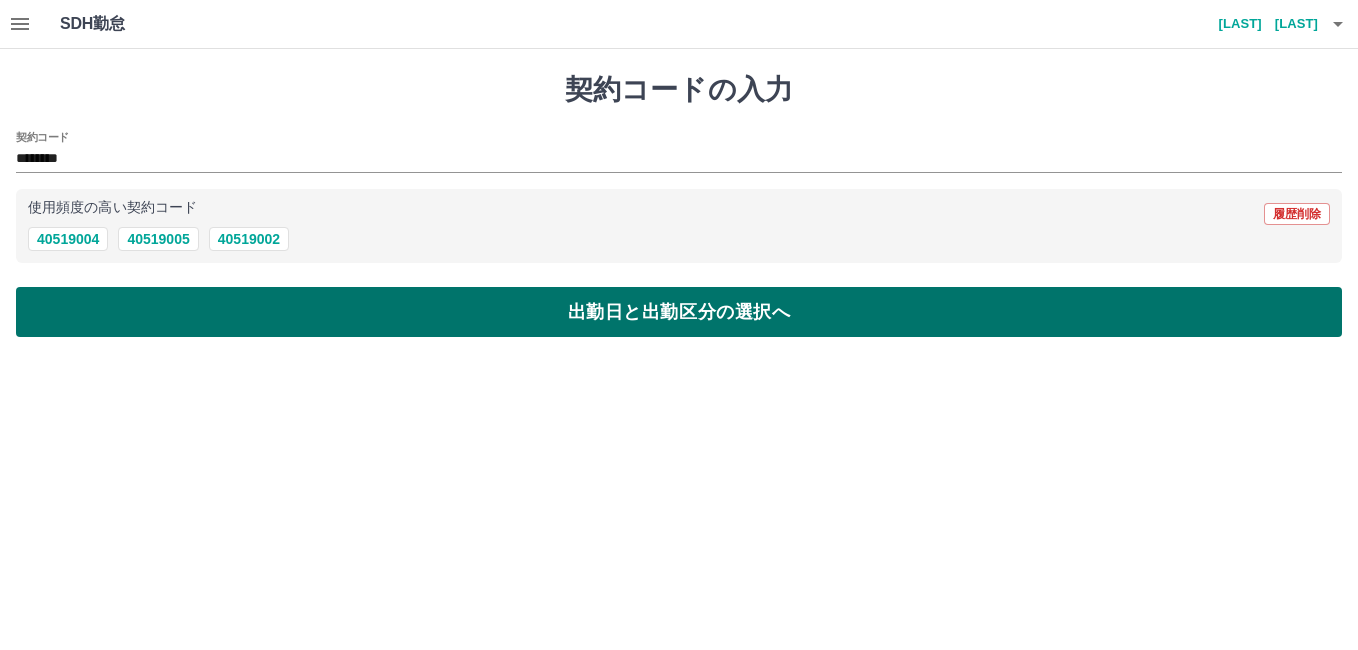 click on "出勤日と出勤区分の選択へ" at bounding box center [679, 312] 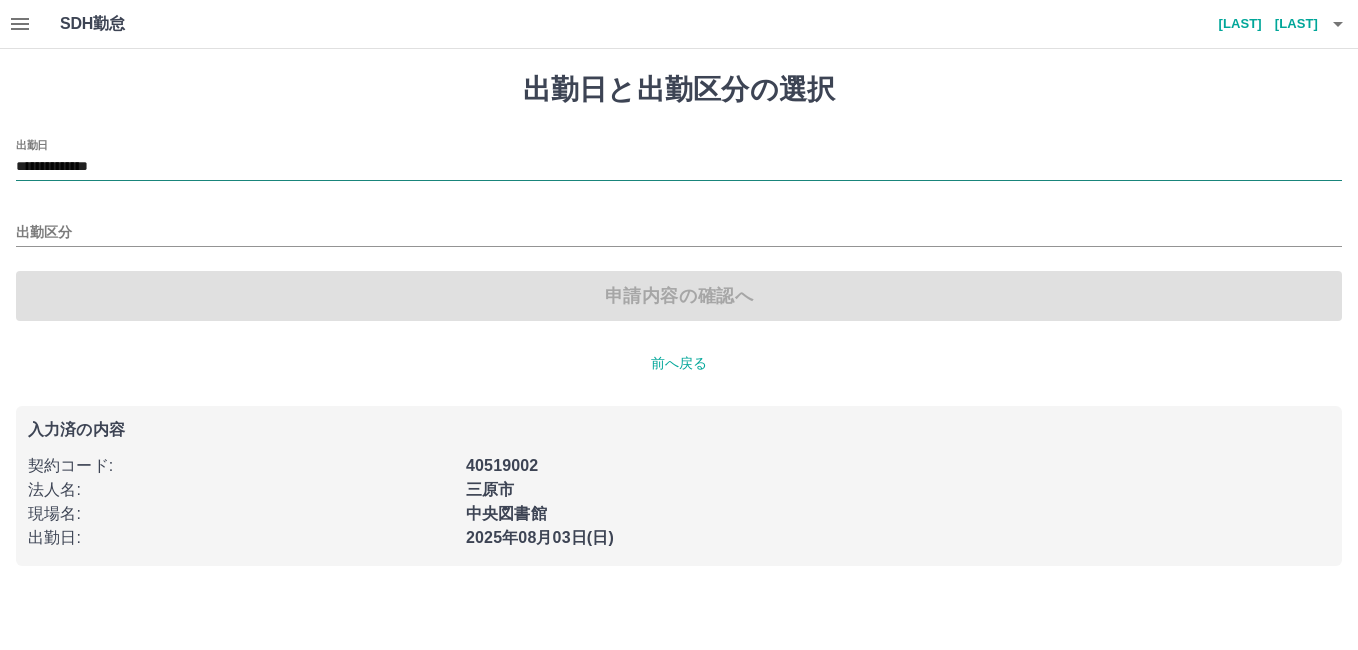 click on "**********" at bounding box center (679, 167) 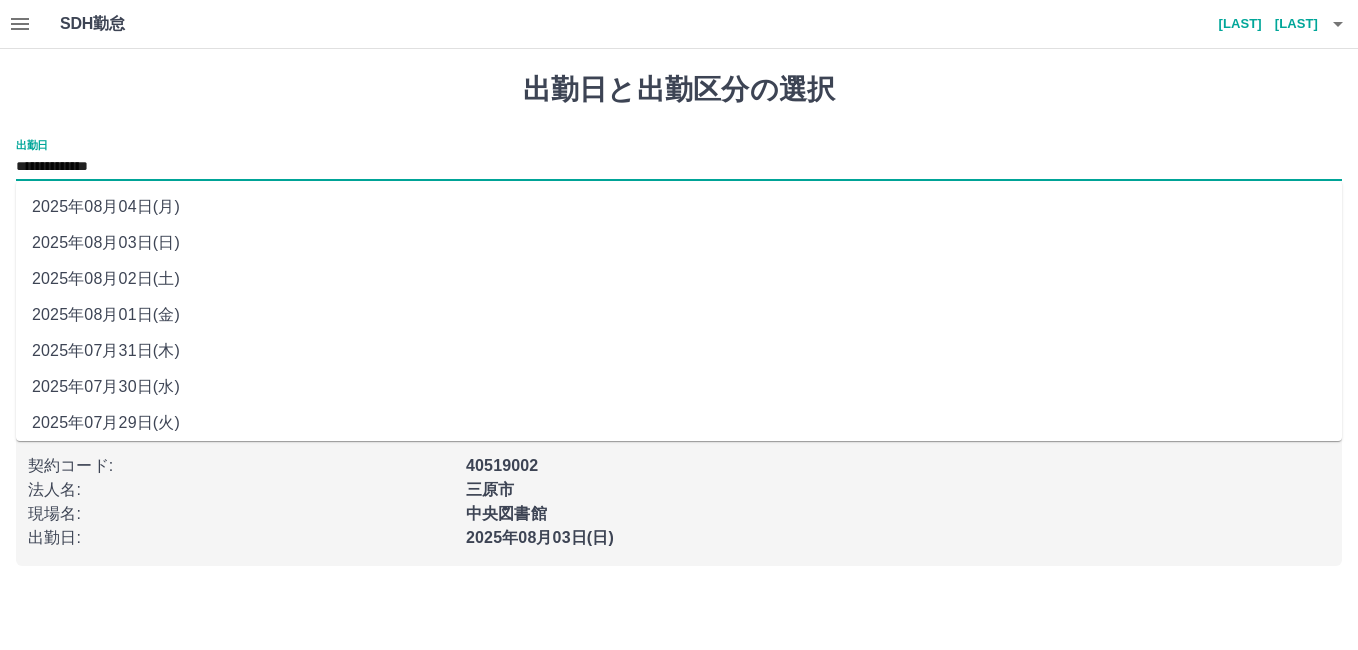 click on "2025年08月02日(土)" at bounding box center (679, 279) 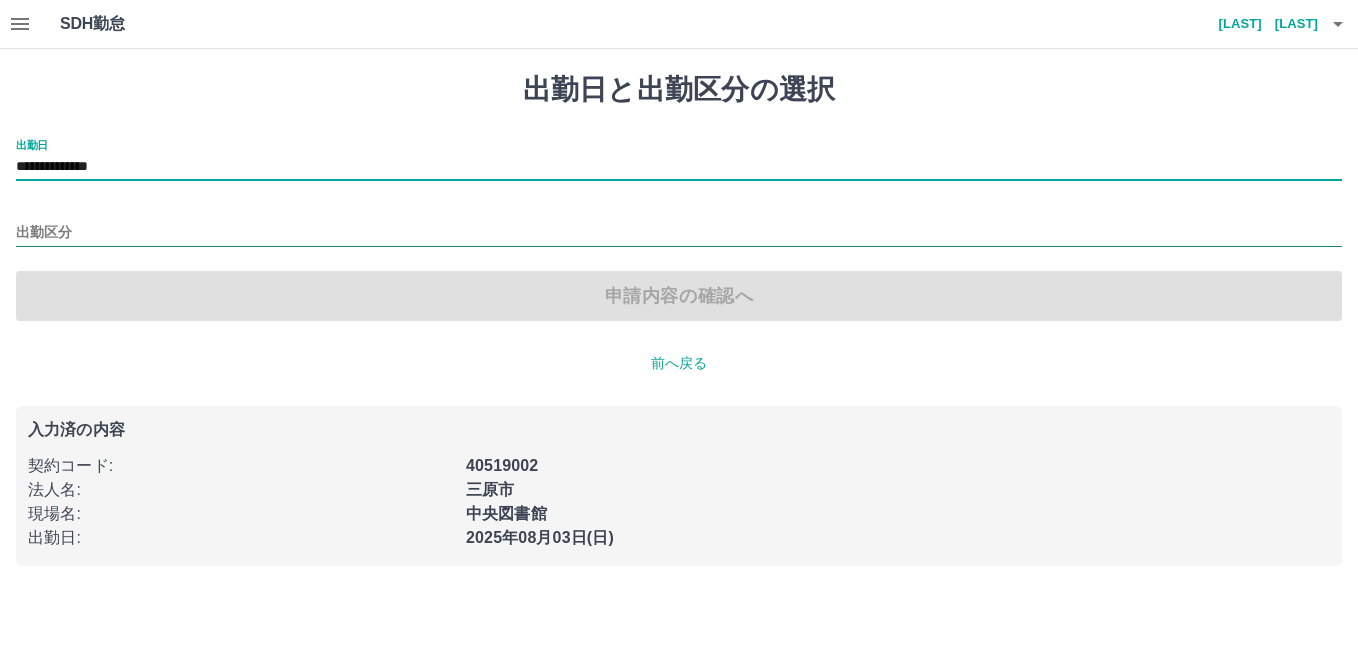 click on "出勤区分" at bounding box center [679, 233] 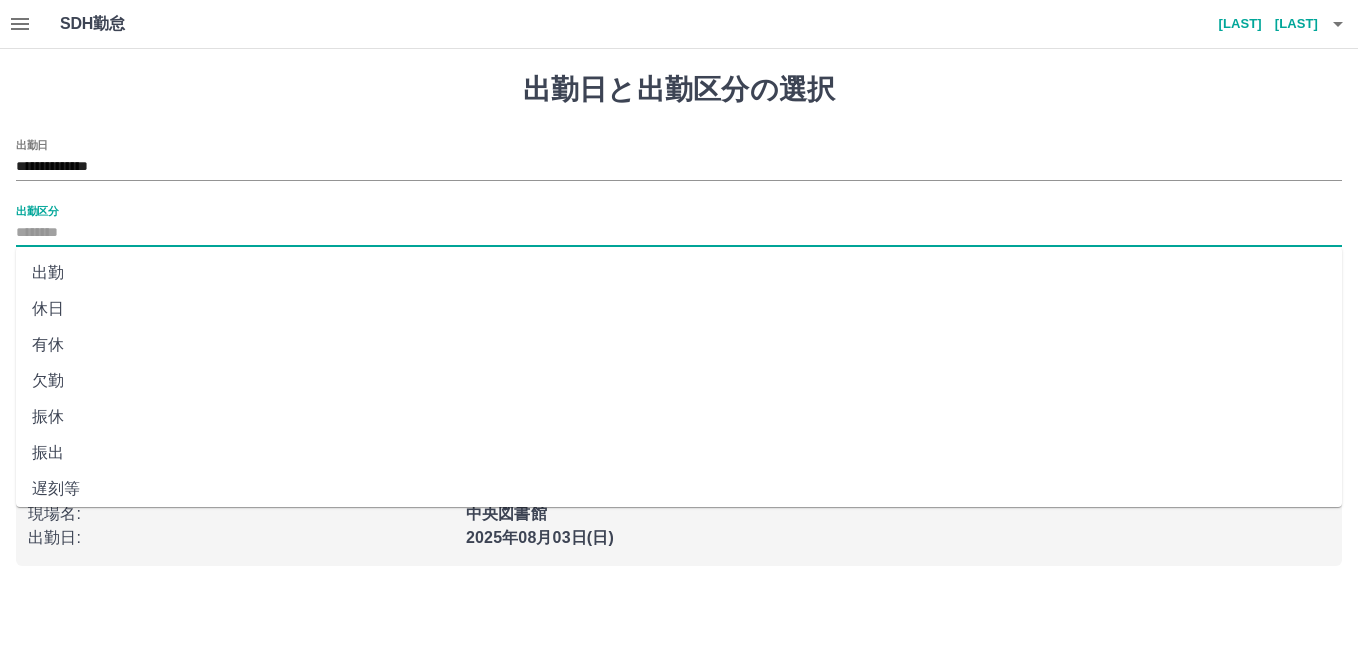 click on "休日" at bounding box center [679, 309] 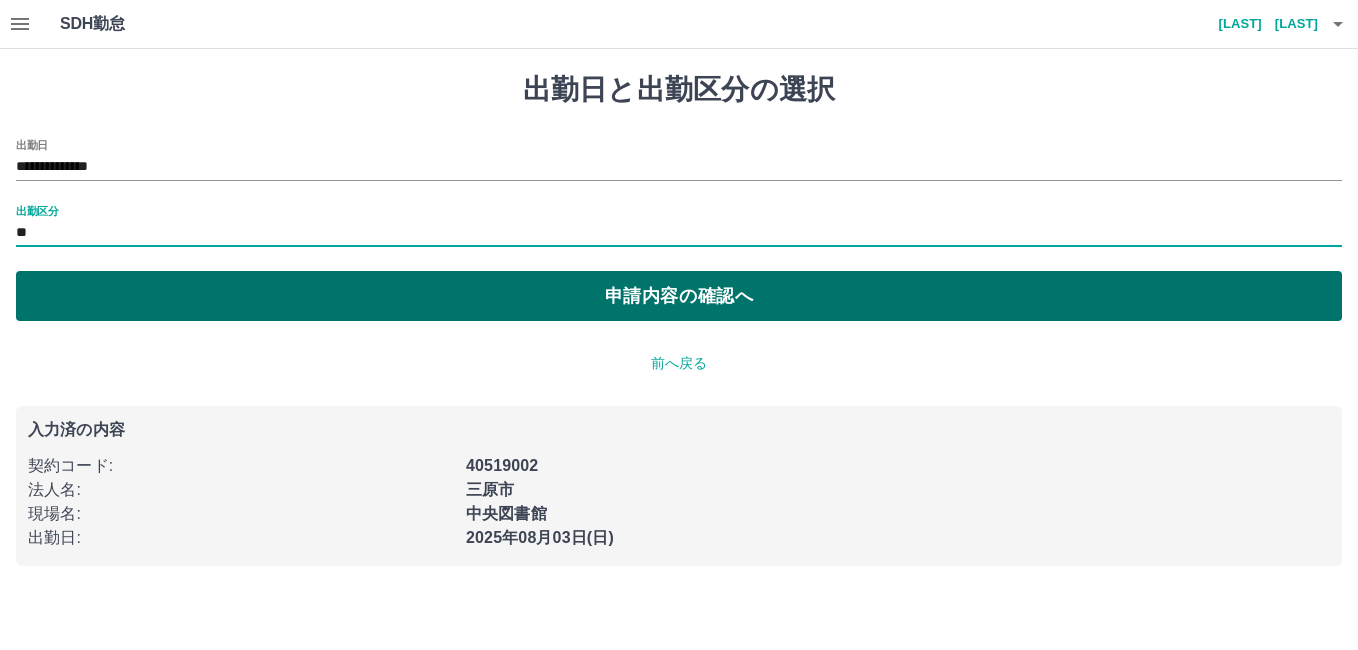 click on "申請内容の確認へ" at bounding box center [679, 296] 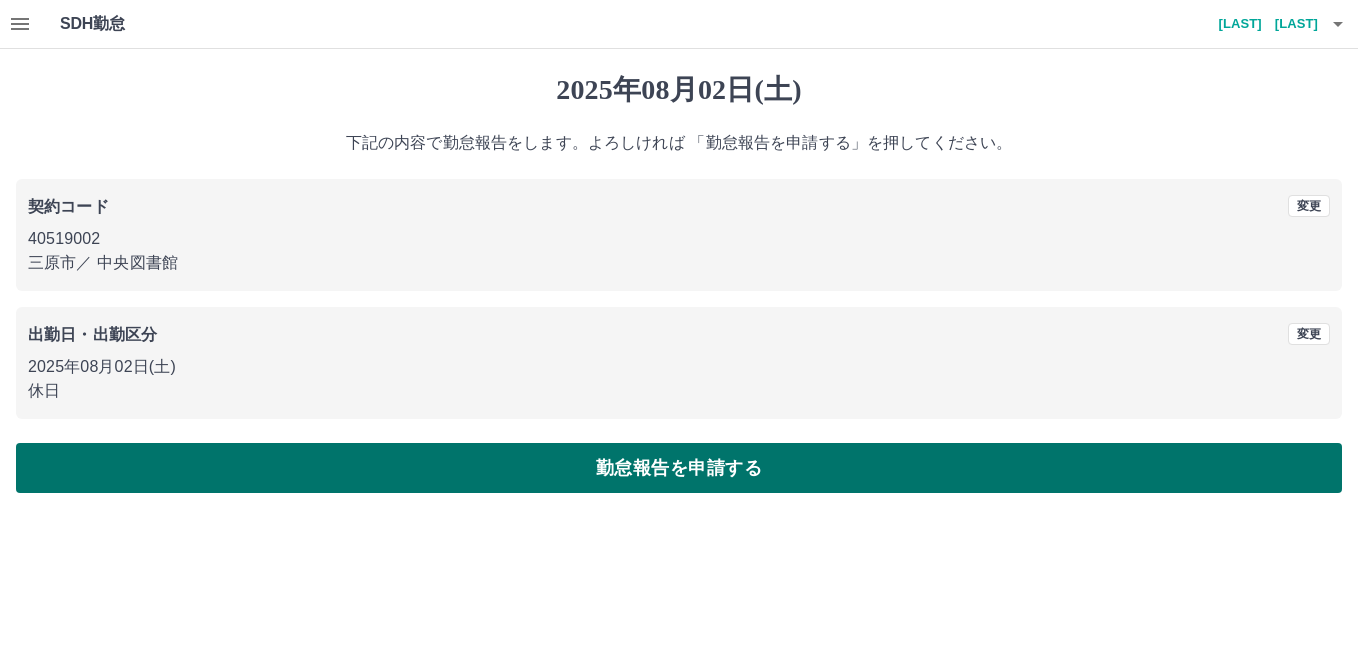 click on "勤怠報告を申請する" at bounding box center [679, 468] 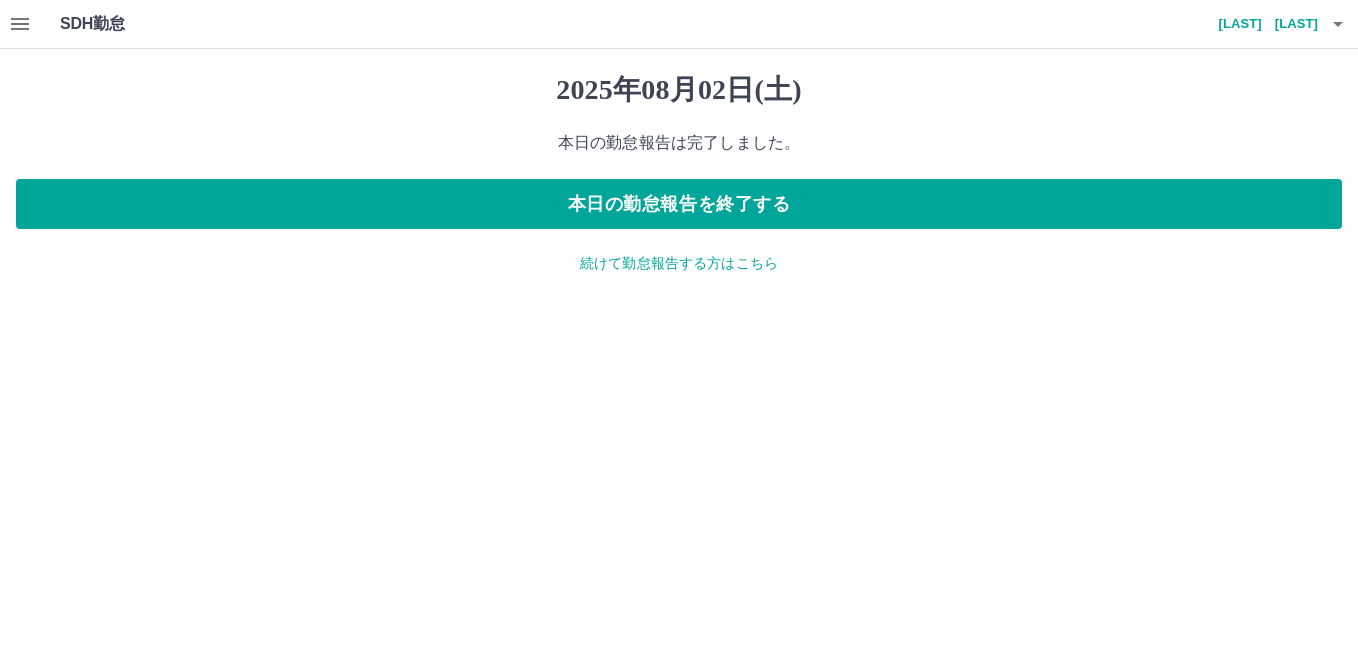 click on "SDH勤怠 杉野　亜希穂" at bounding box center [679, 24] 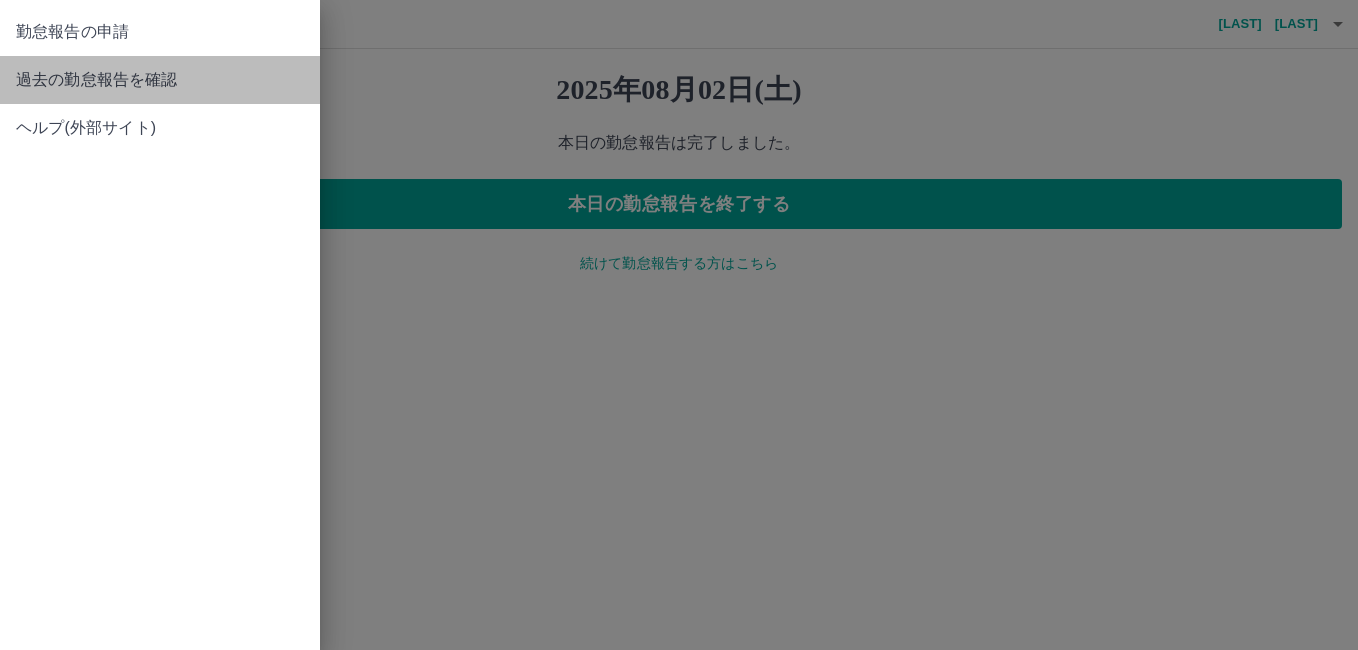 click on "過去の勤怠報告を確認" at bounding box center (160, 80) 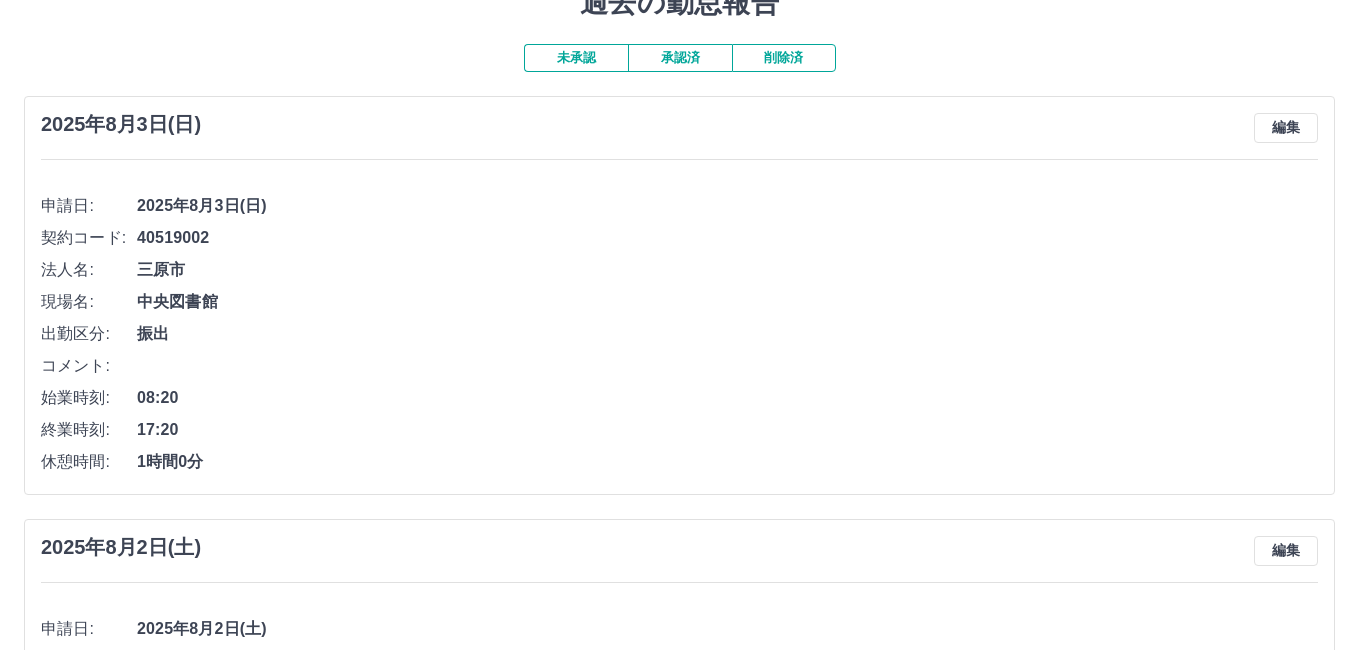 scroll, scrollTop: 0, scrollLeft: 0, axis: both 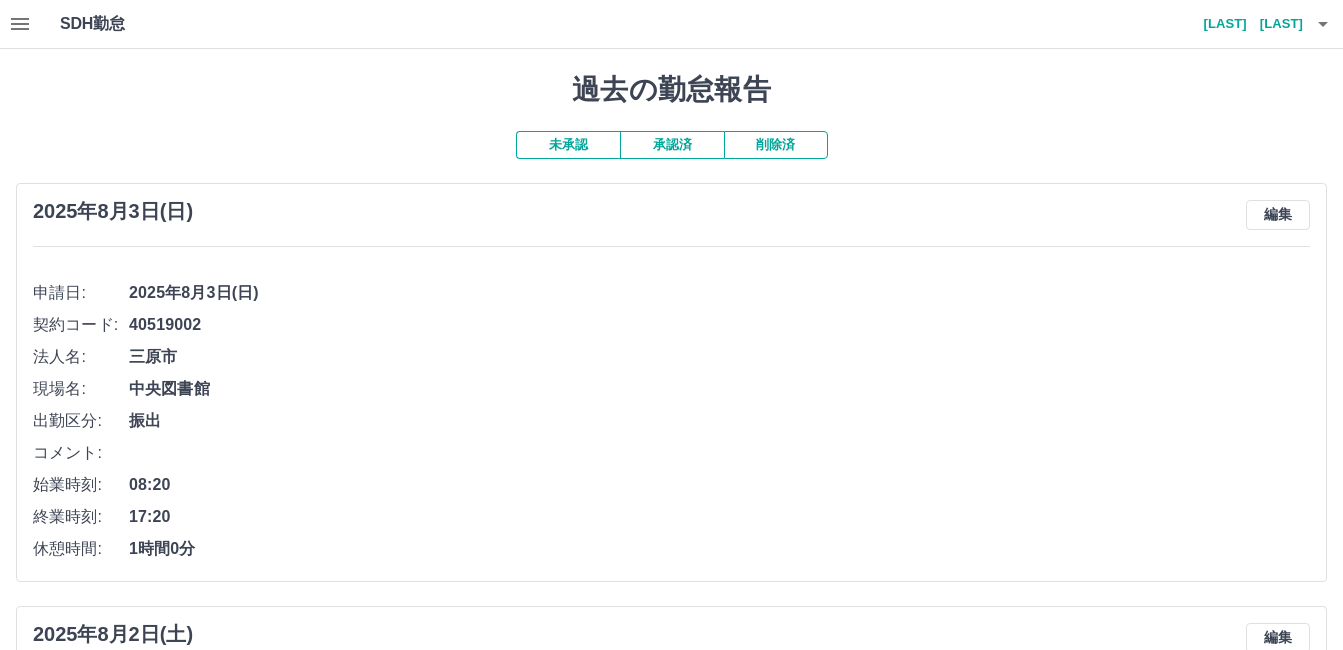 click on "杉野　亜希穂" at bounding box center (1243, 24) 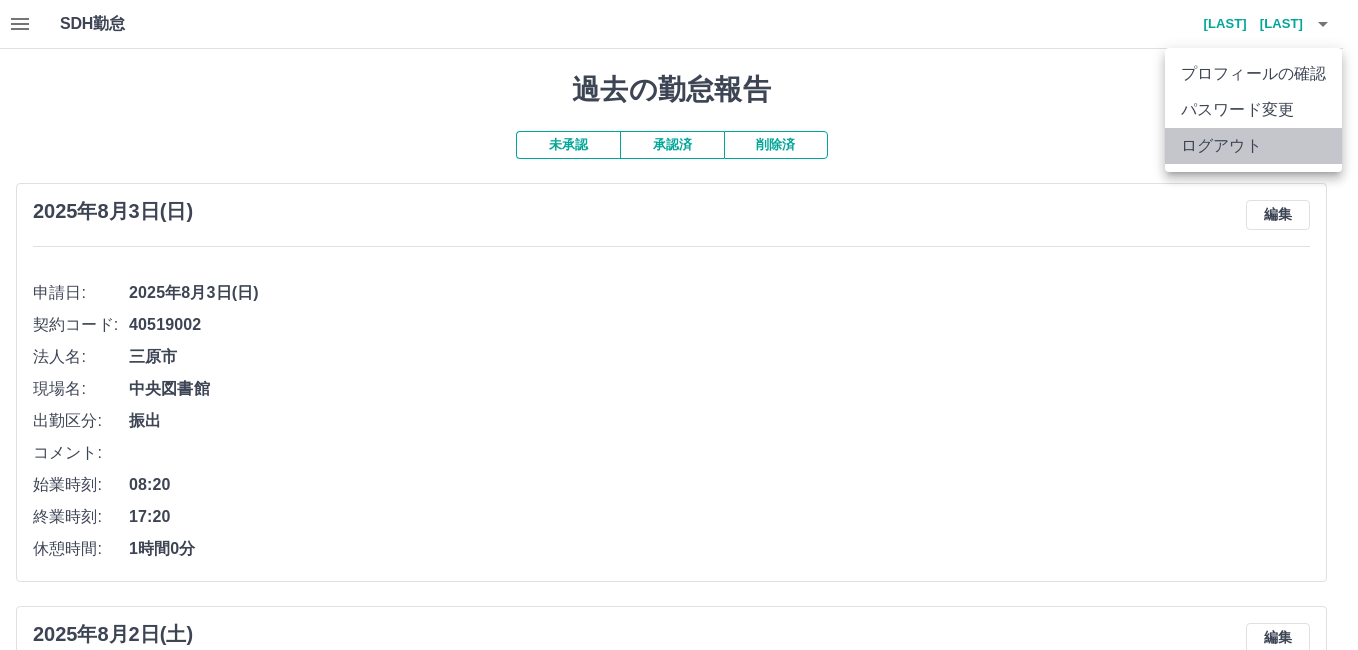 click on "ログアウト" at bounding box center (1253, 146) 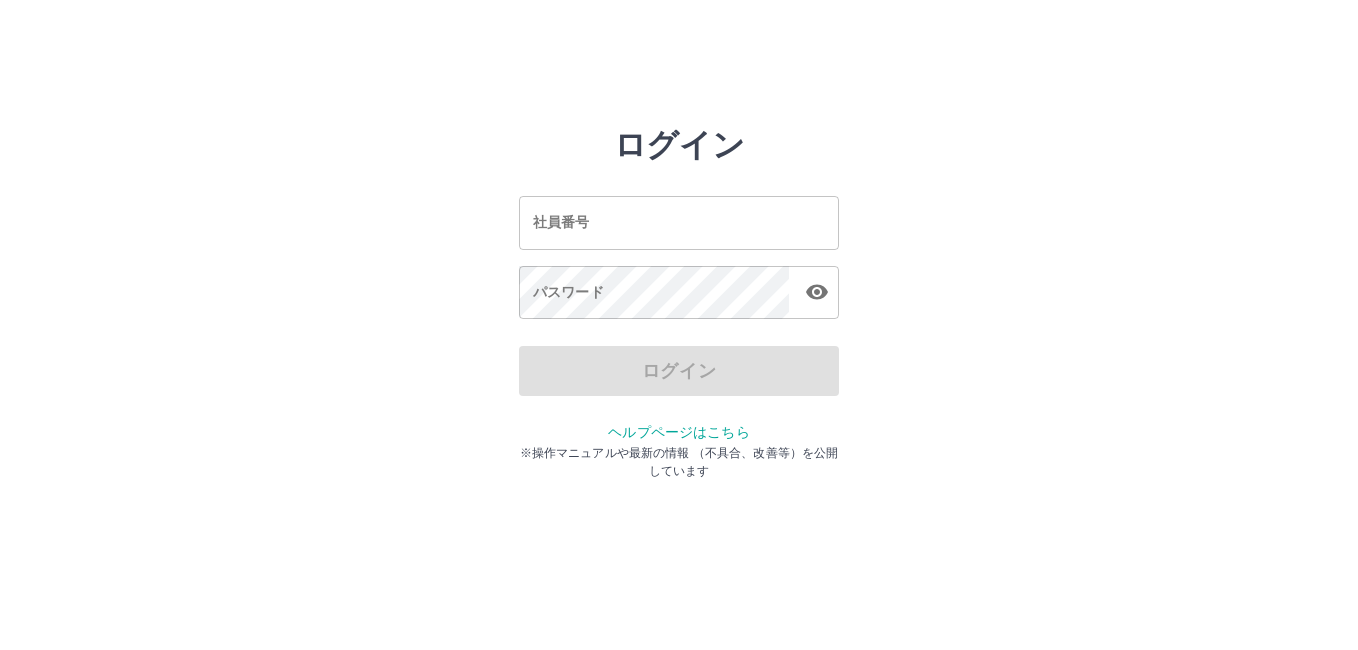 scroll, scrollTop: 0, scrollLeft: 0, axis: both 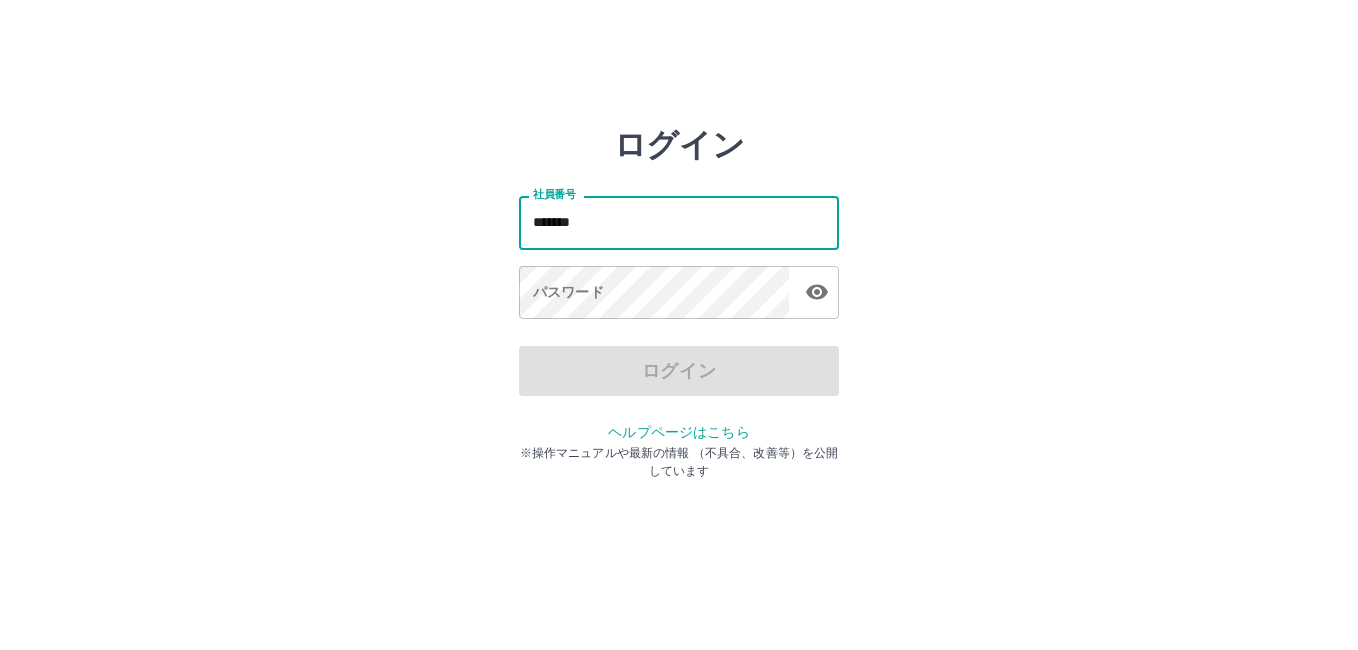type on "*******" 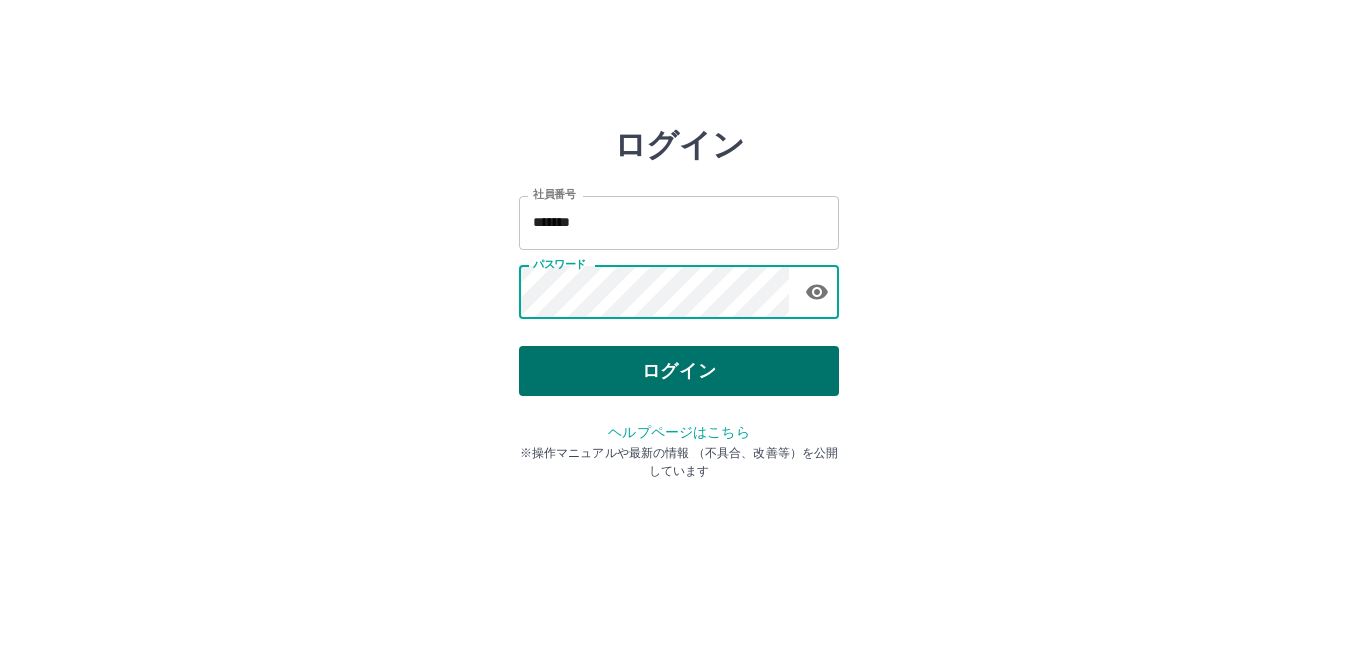 click on "ログイン" at bounding box center [679, 371] 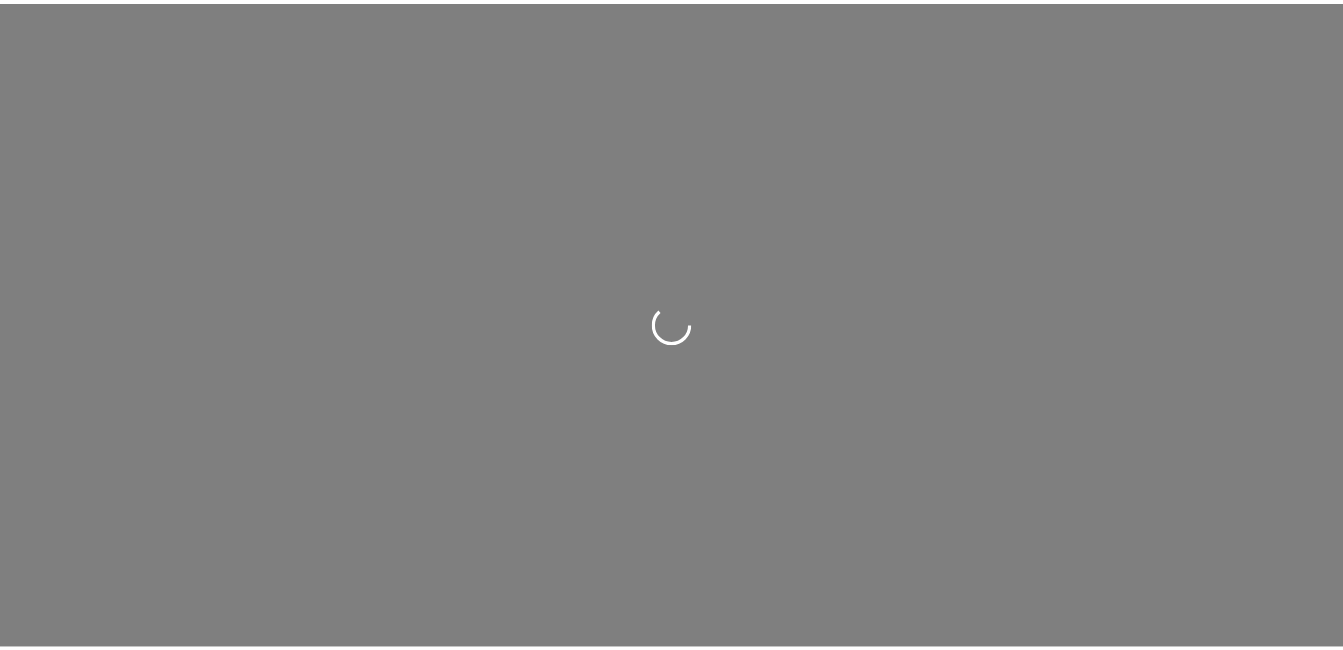 scroll, scrollTop: 0, scrollLeft: 0, axis: both 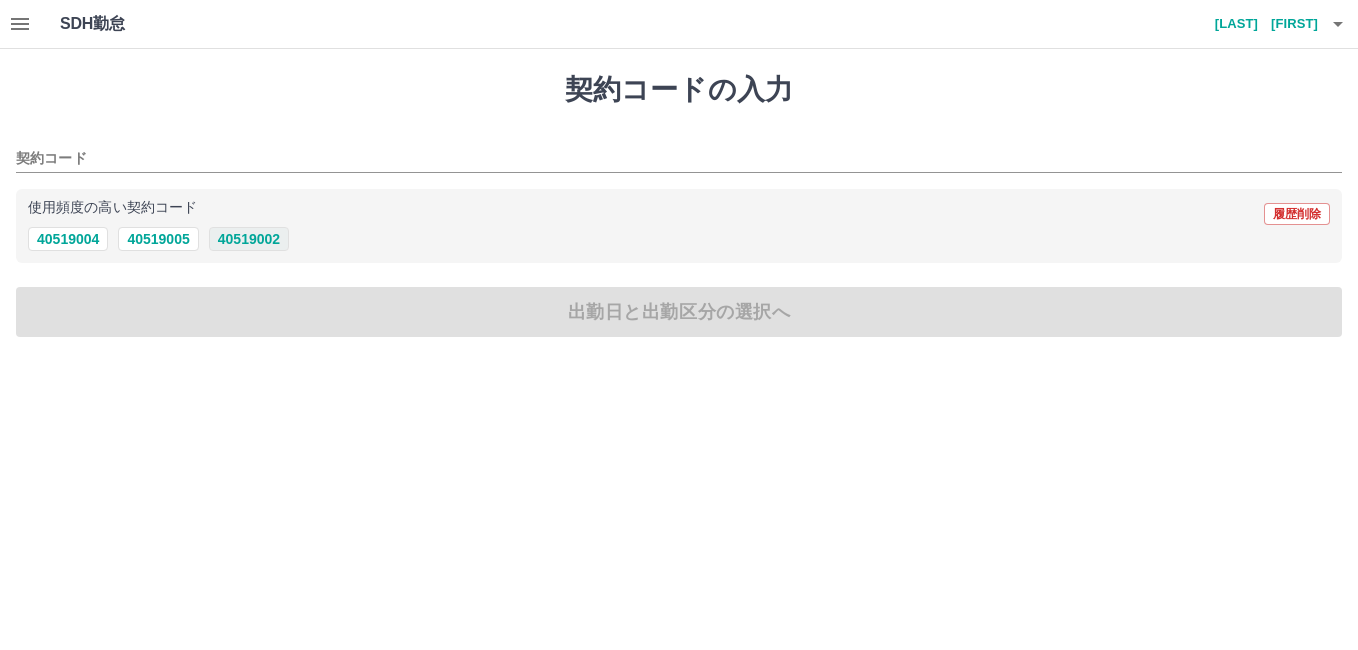 click on "40519002" at bounding box center [249, 239] 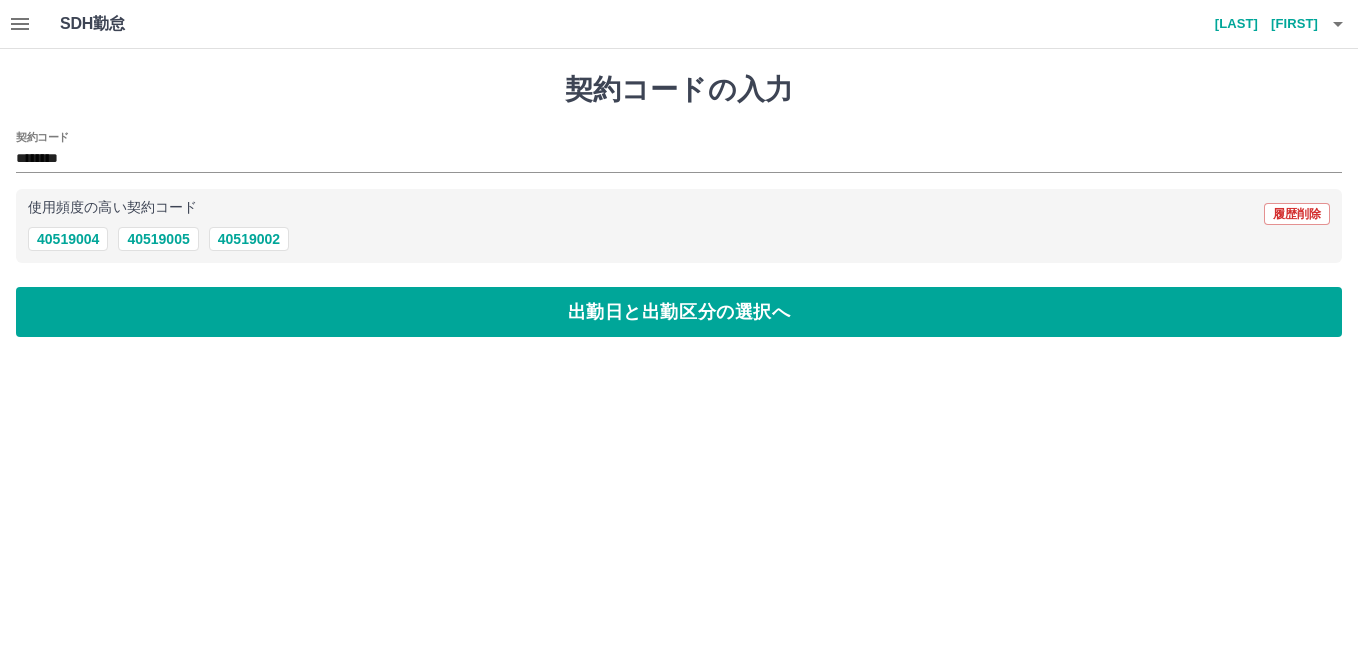 click on "契約コードの入力 契約コード ******** 使用頻度の高い契約コード 履歴削除 40519004 40519005 40519002 出勤日と出勤区分の選択へ" at bounding box center (679, 205) 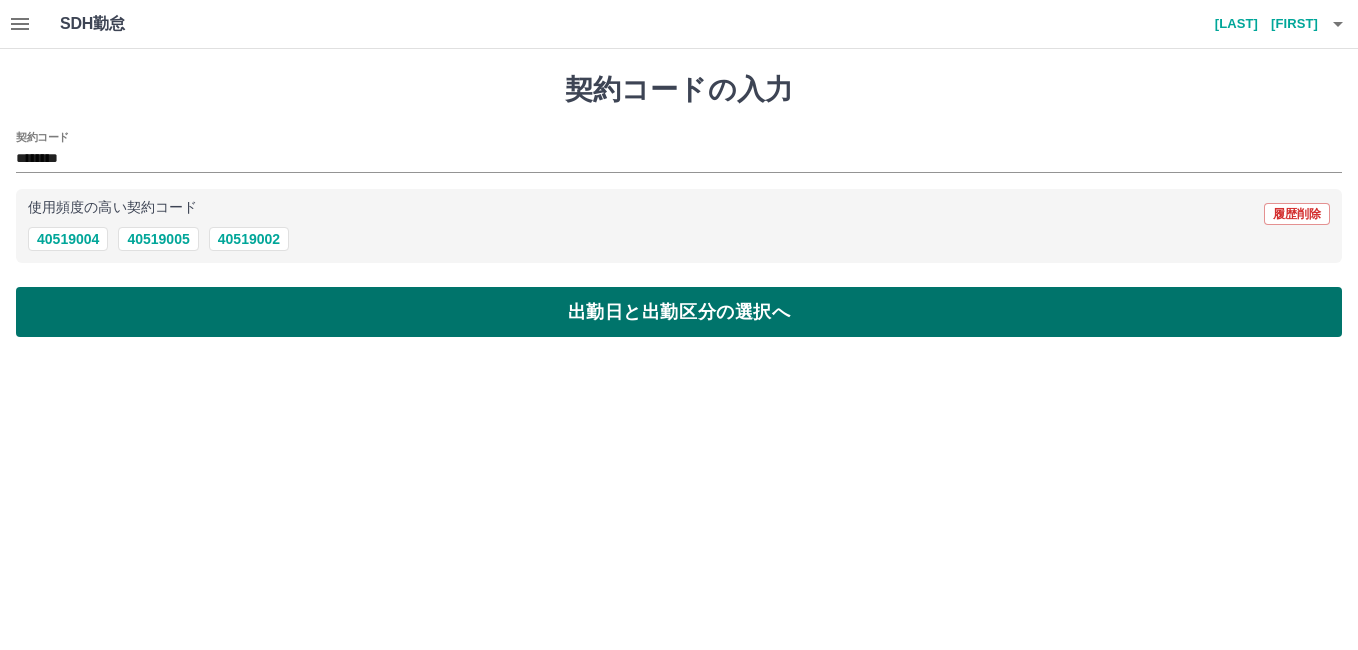 click on "出勤日と出勤区分の選択へ" at bounding box center [679, 312] 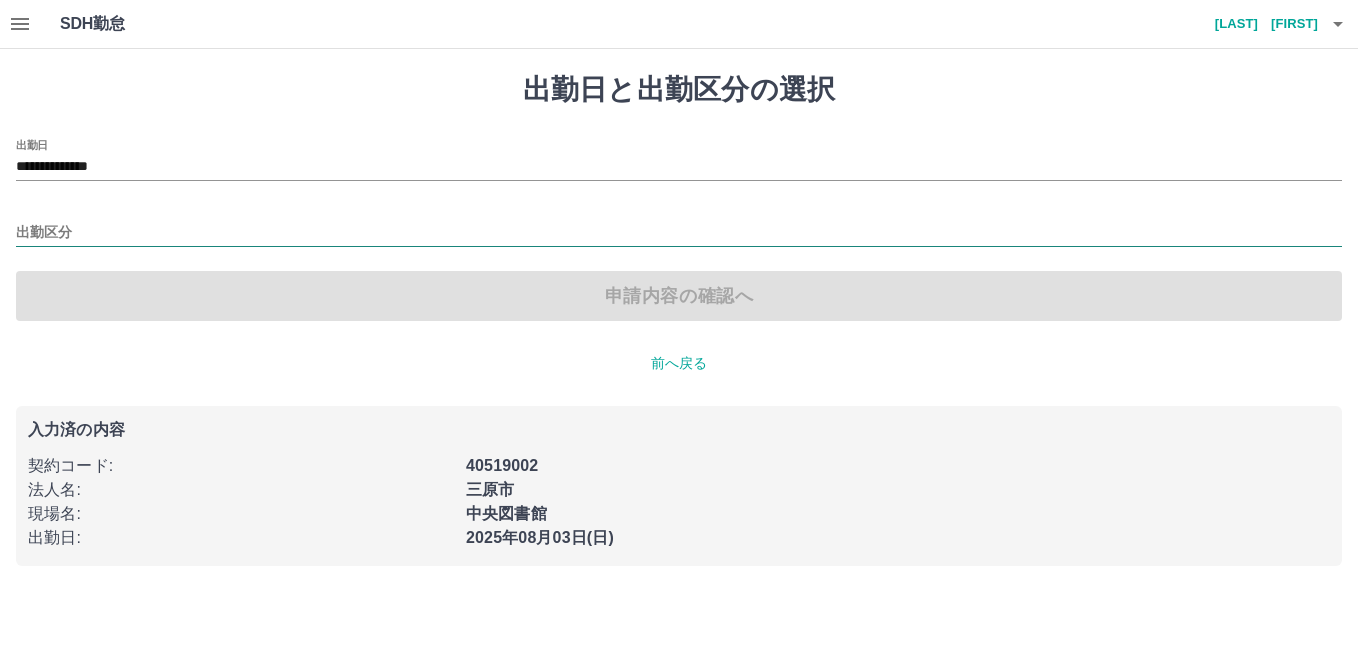 click on "出勤区分" at bounding box center (679, 233) 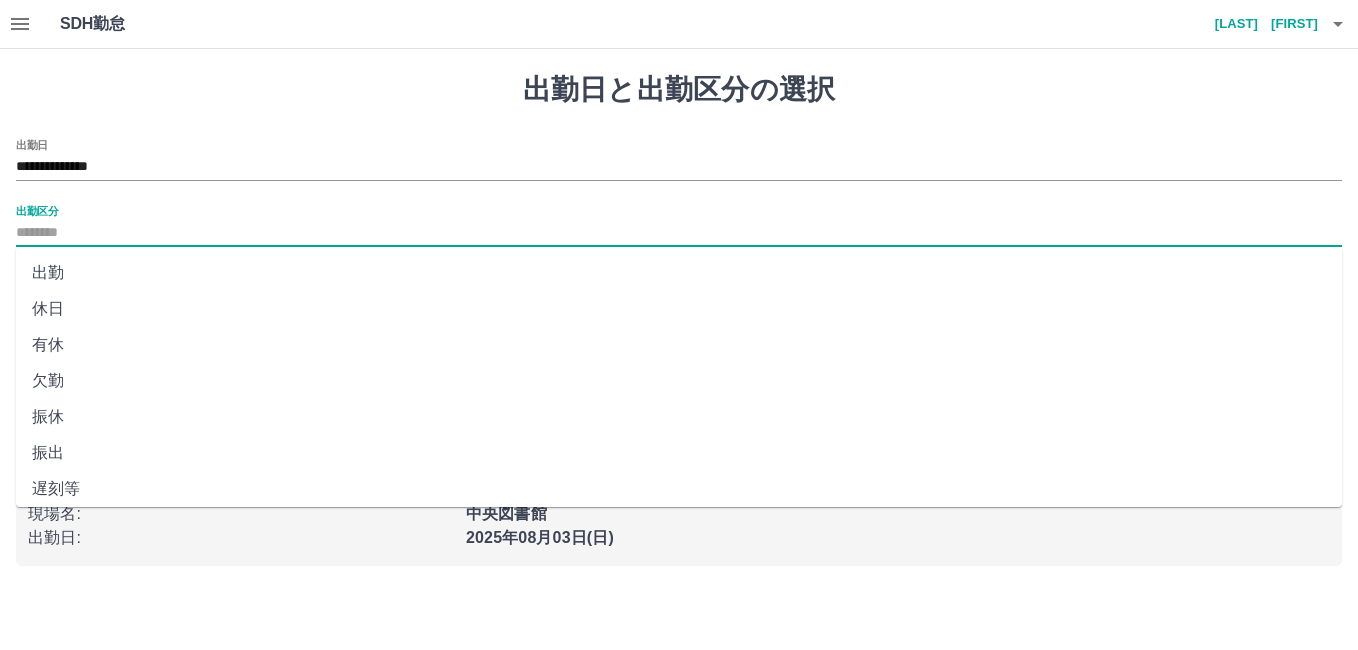 click on "振出" at bounding box center [679, 453] 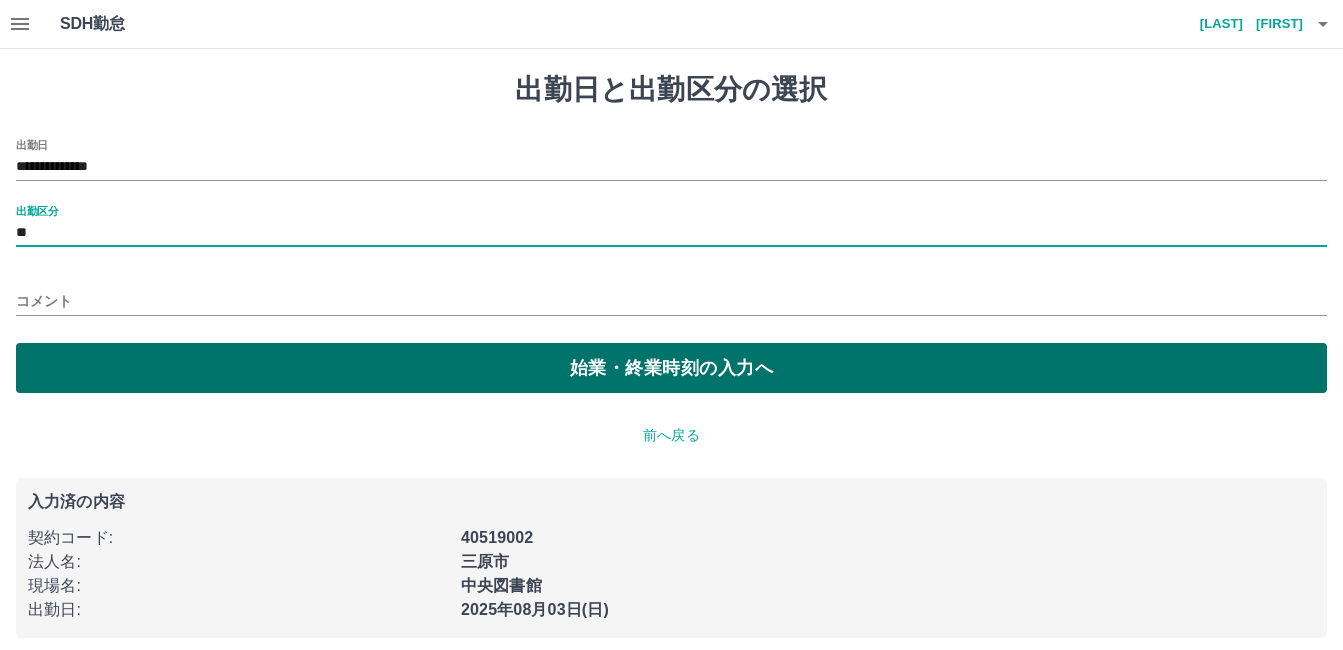 click on "始業・終業時刻の入力へ" at bounding box center [671, 368] 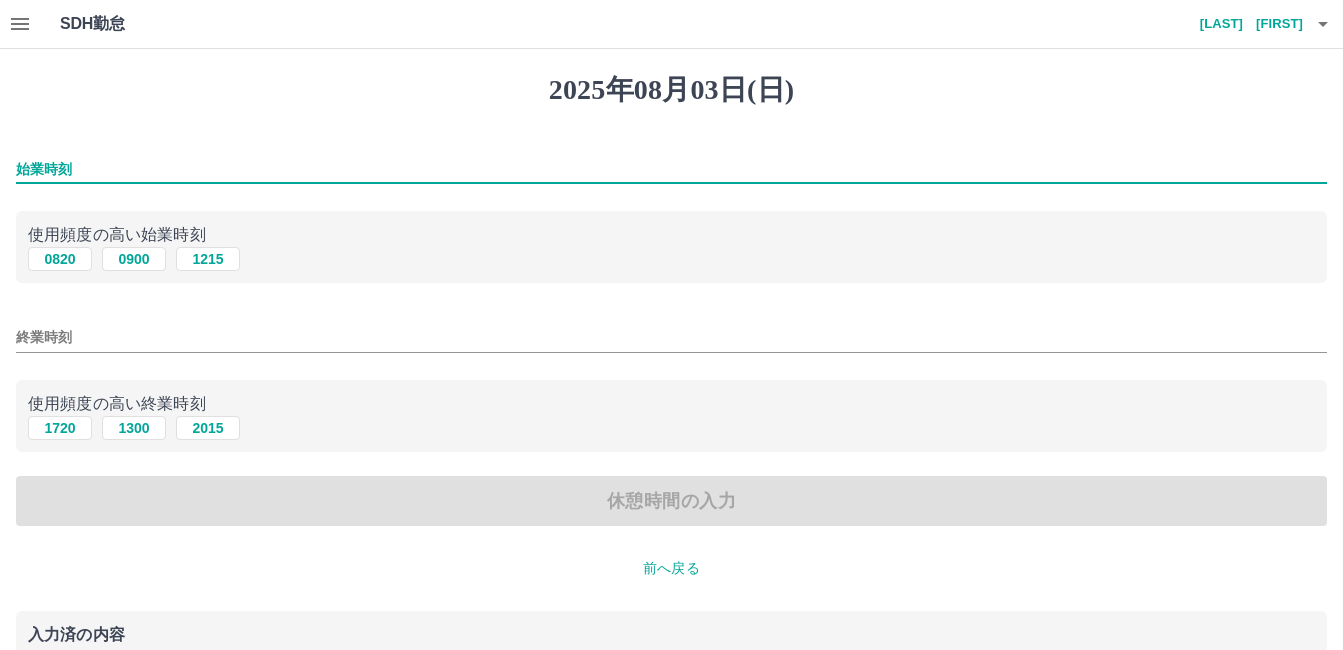 click on "始業時刻" at bounding box center (671, 169) 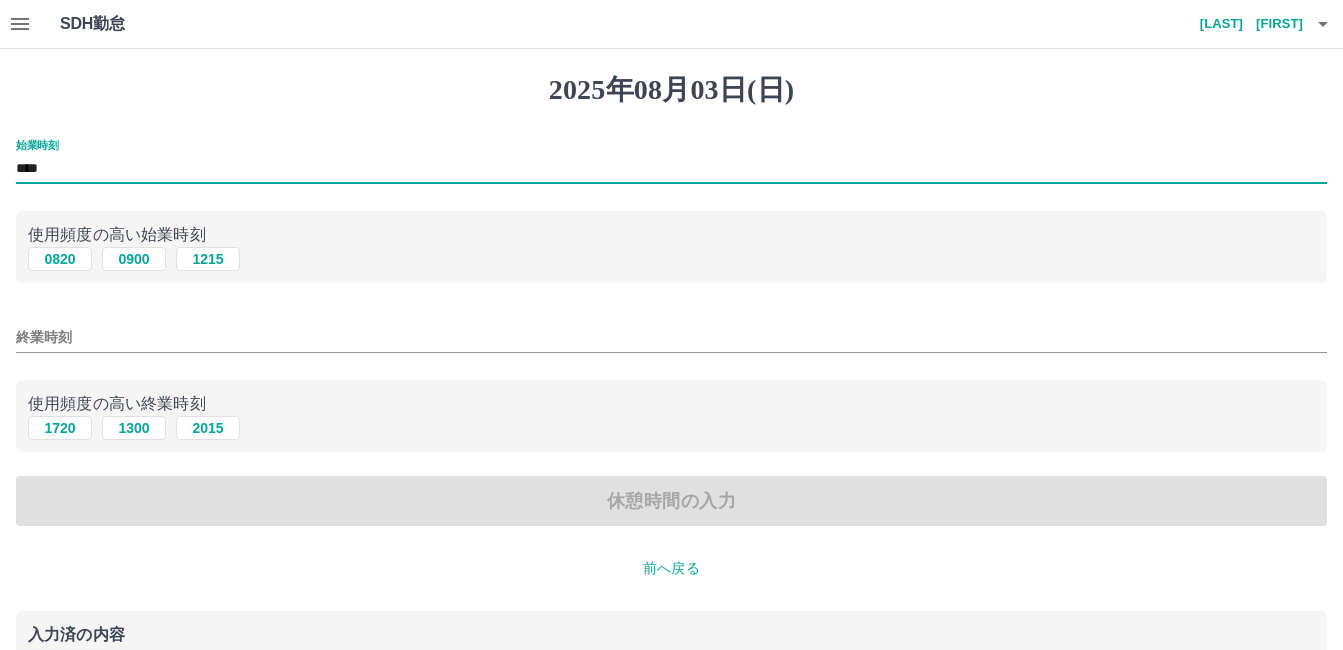 type on "****" 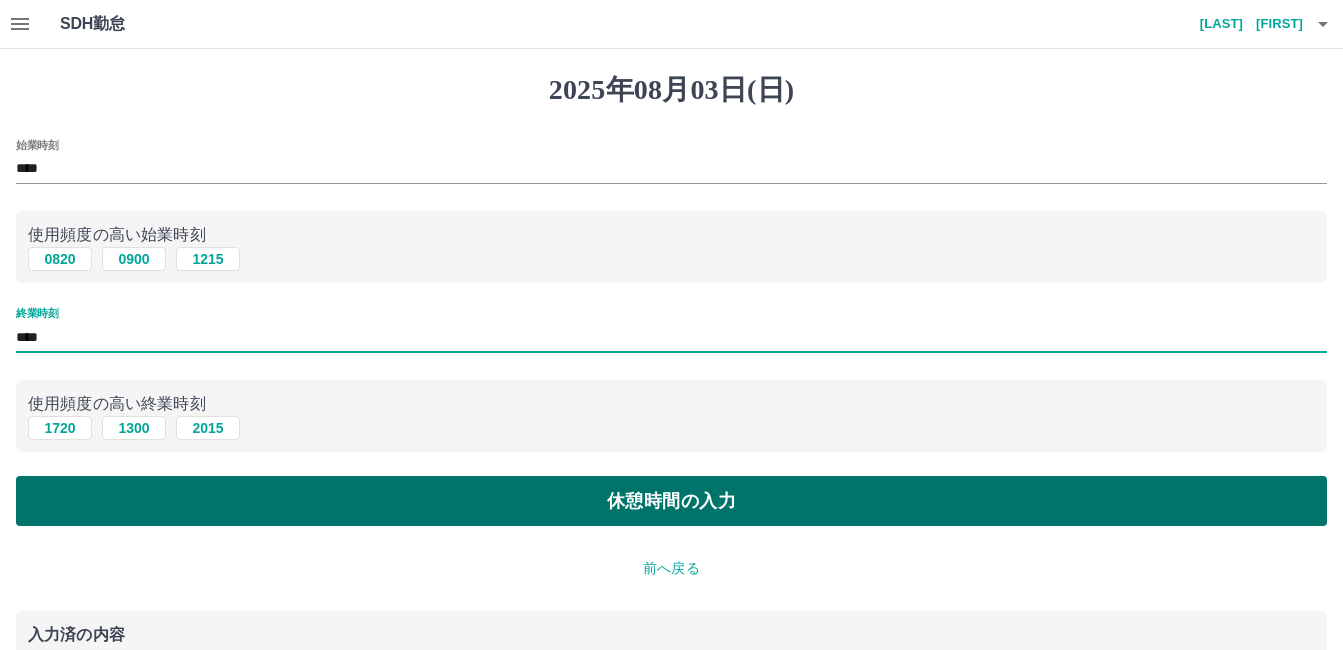 type on "****" 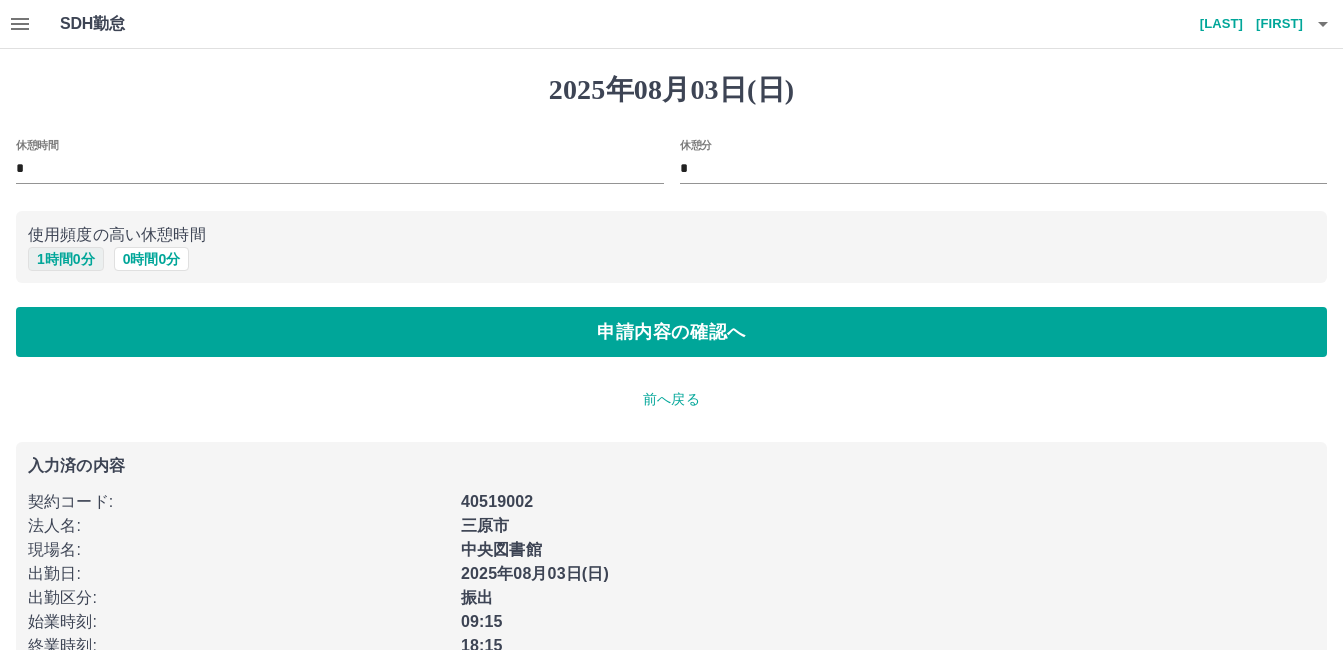 click on "1 時間 0 分" at bounding box center (66, 259) 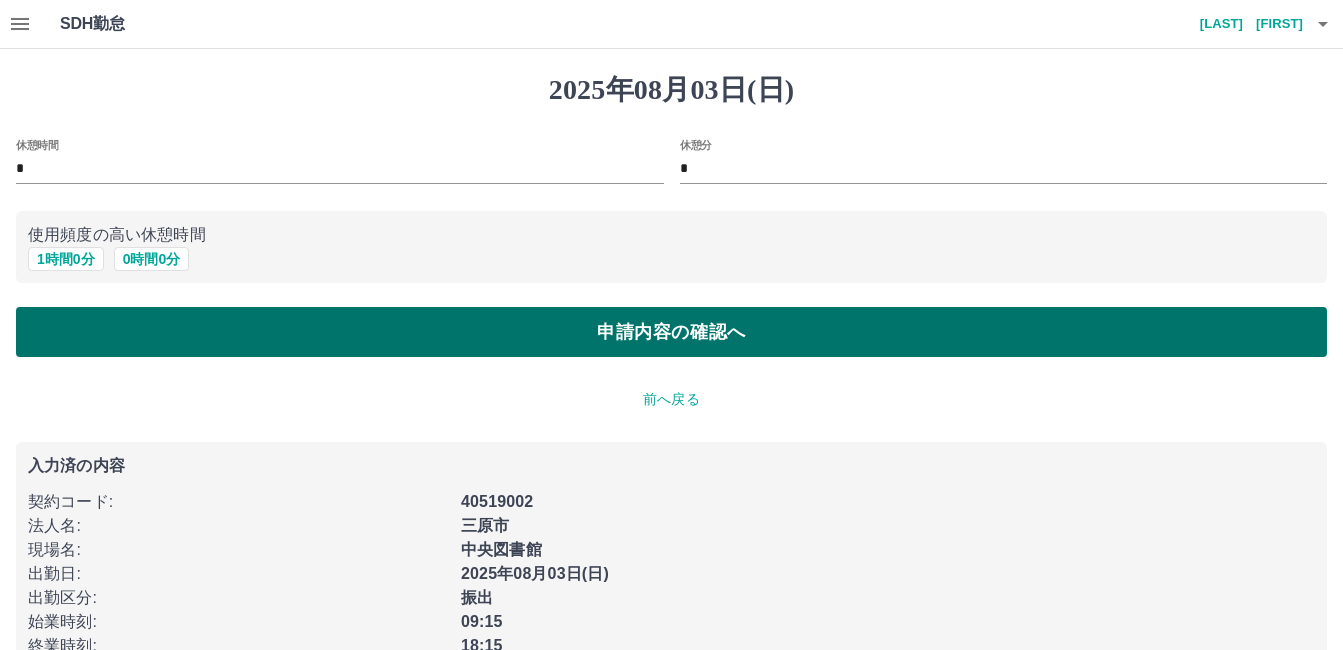 drag, startPoint x: 72, startPoint y: 304, endPoint x: 75, endPoint y: 318, distance: 14.3178215 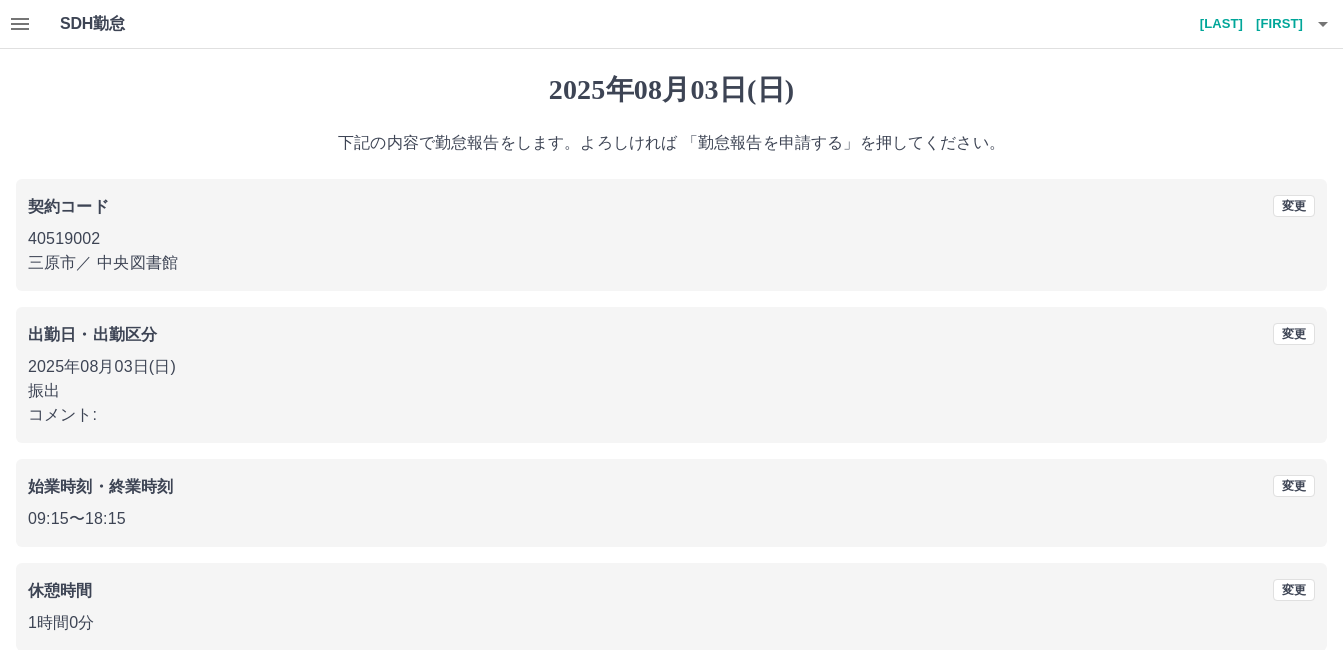 scroll, scrollTop: 99, scrollLeft: 0, axis: vertical 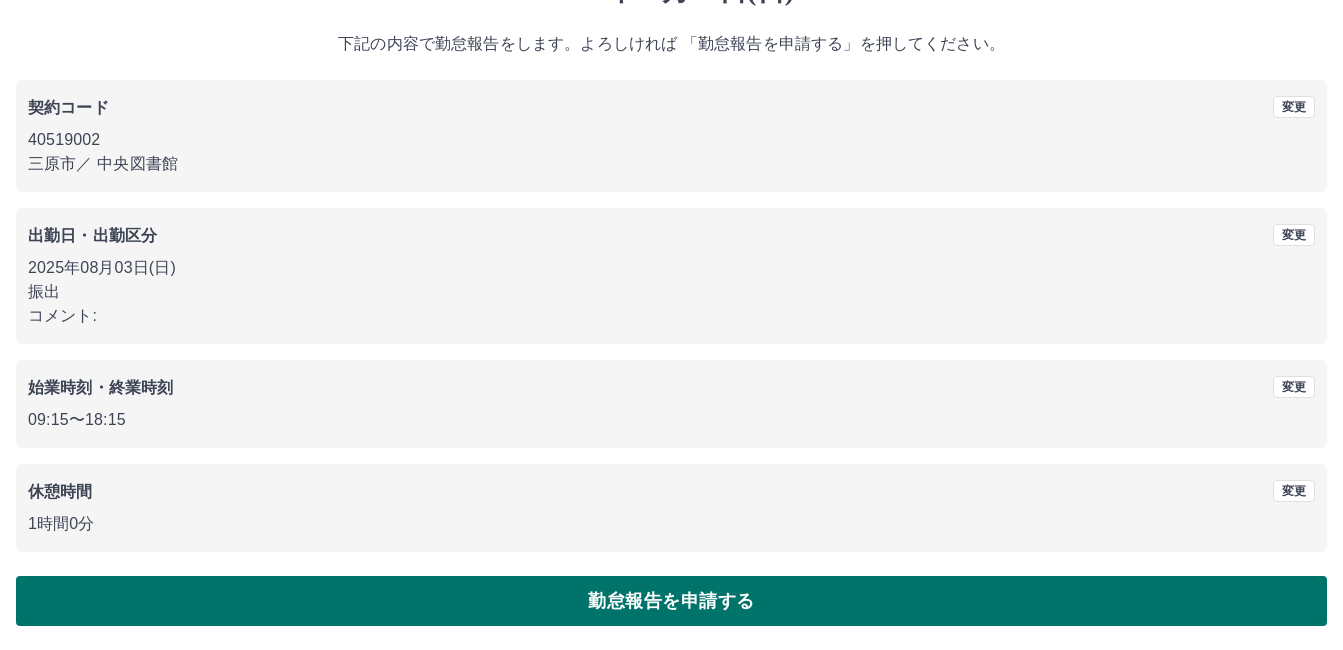 click on "勤怠報告を申請する" at bounding box center [671, 601] 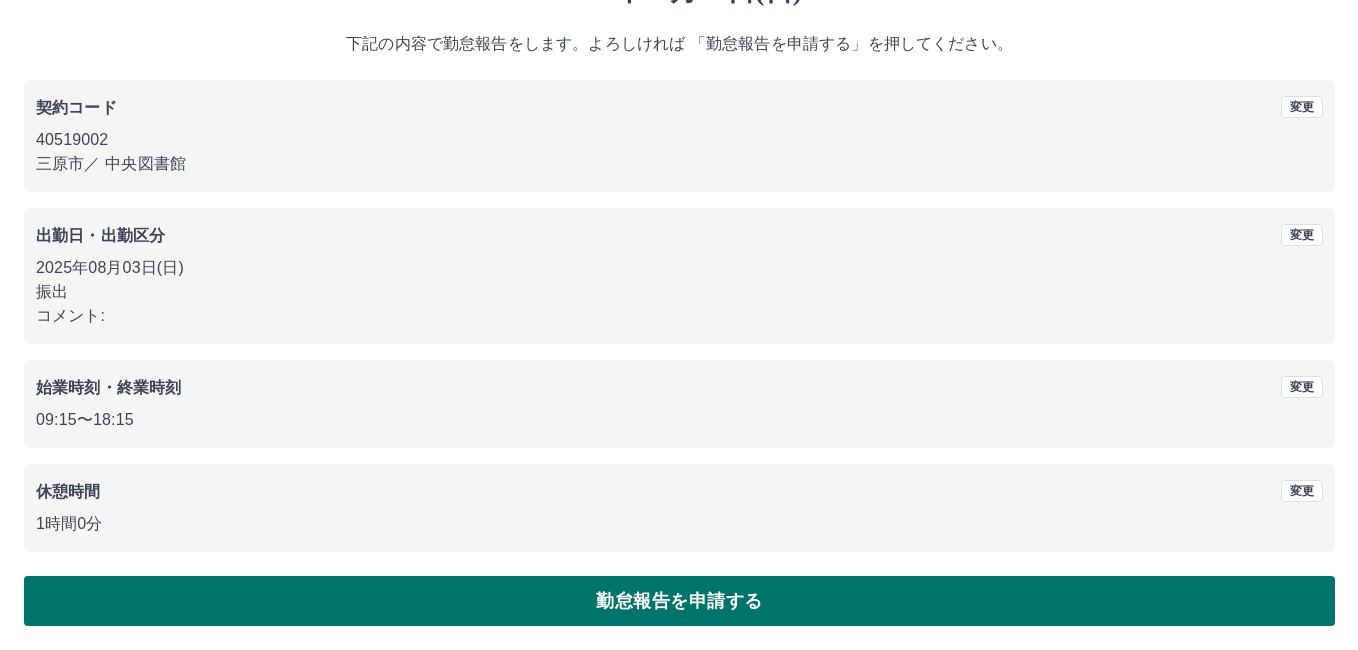 scroll, scrollTop: 0, scrollLeft: 0, axis: both 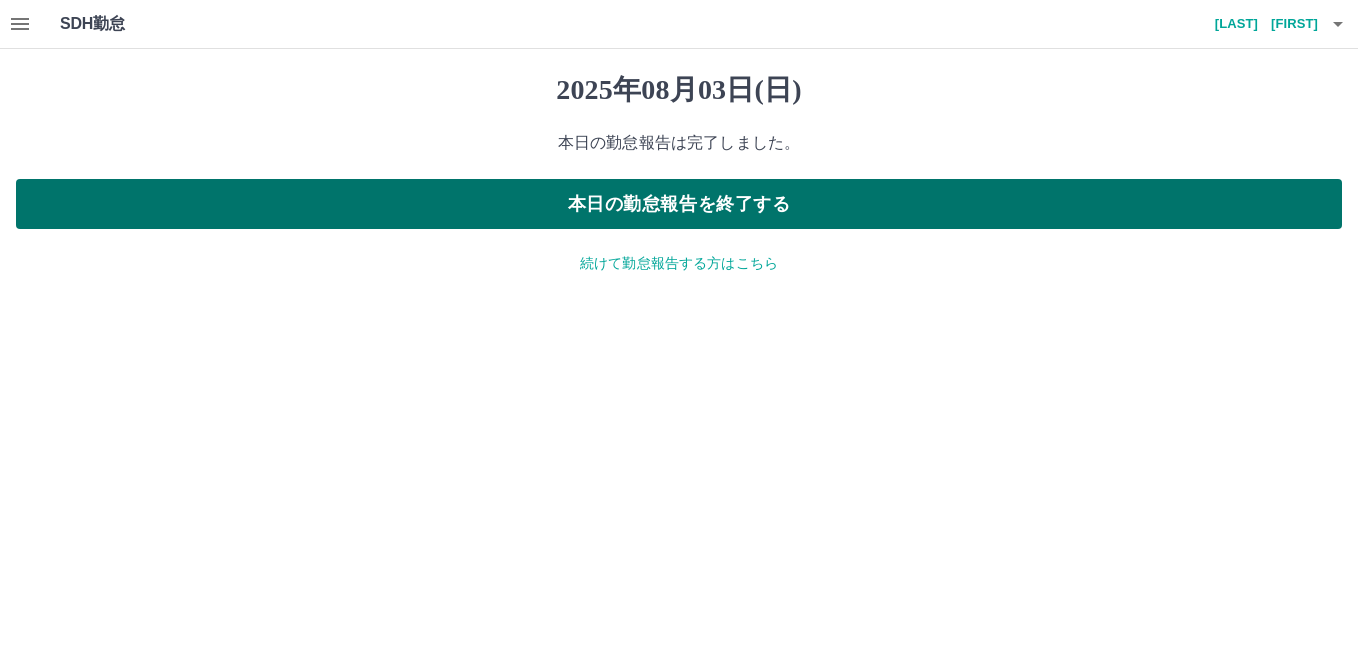 click on "本日の勤怠報告を終了する" at bounding box center (679, 204) 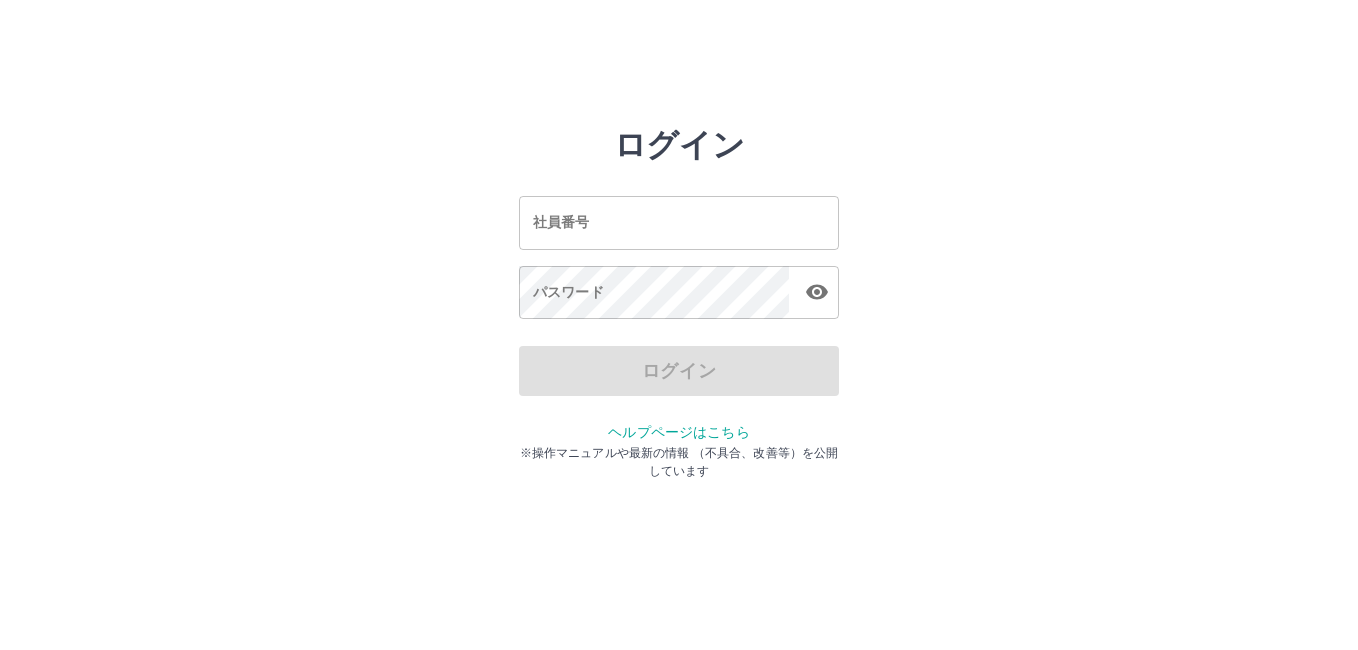 scroll, scrollTop: 0, scrollLeft: 0, axis: both 